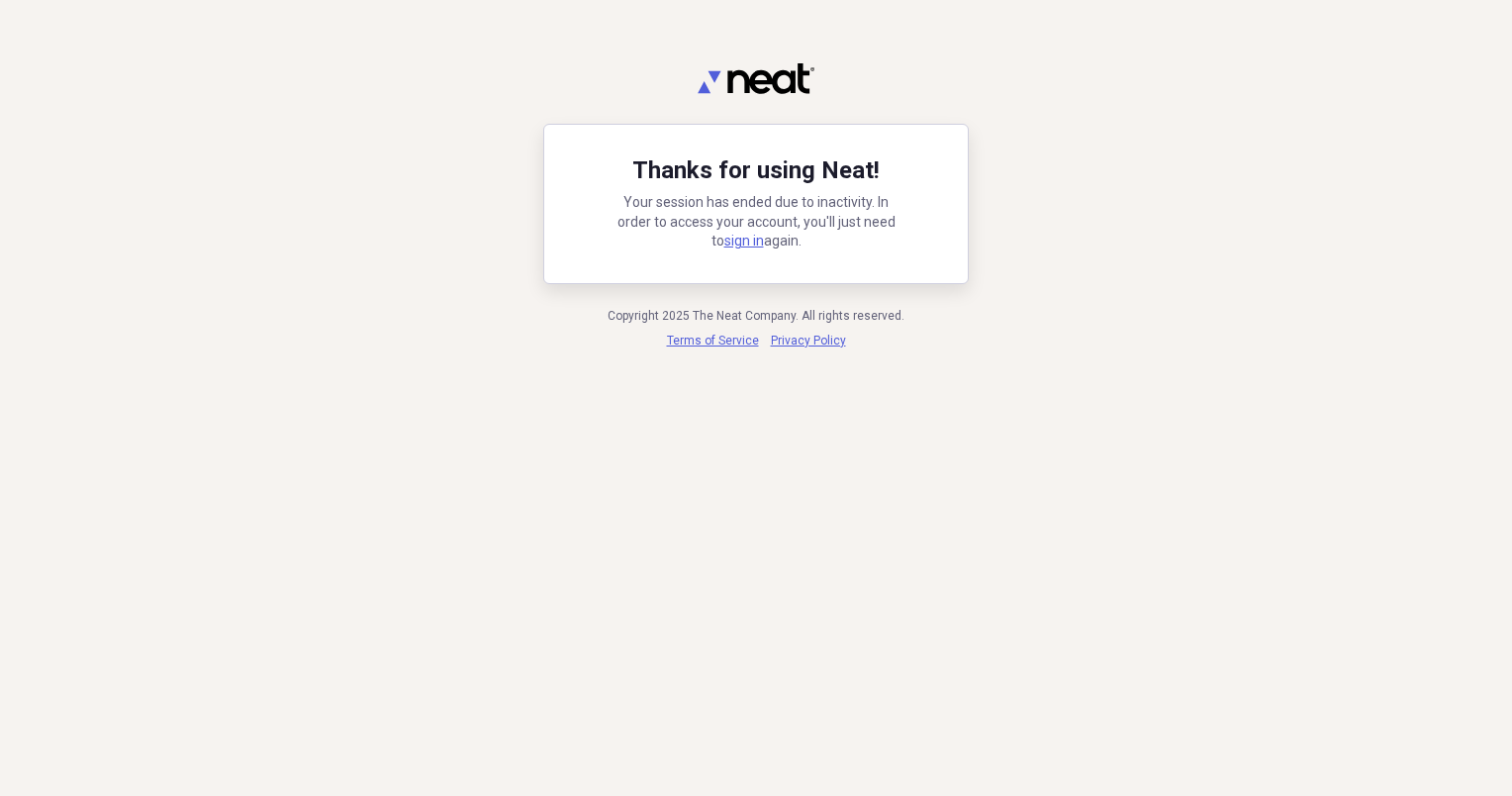 scroll, scrollTop: 0, scrollLeft: 0, axis: both 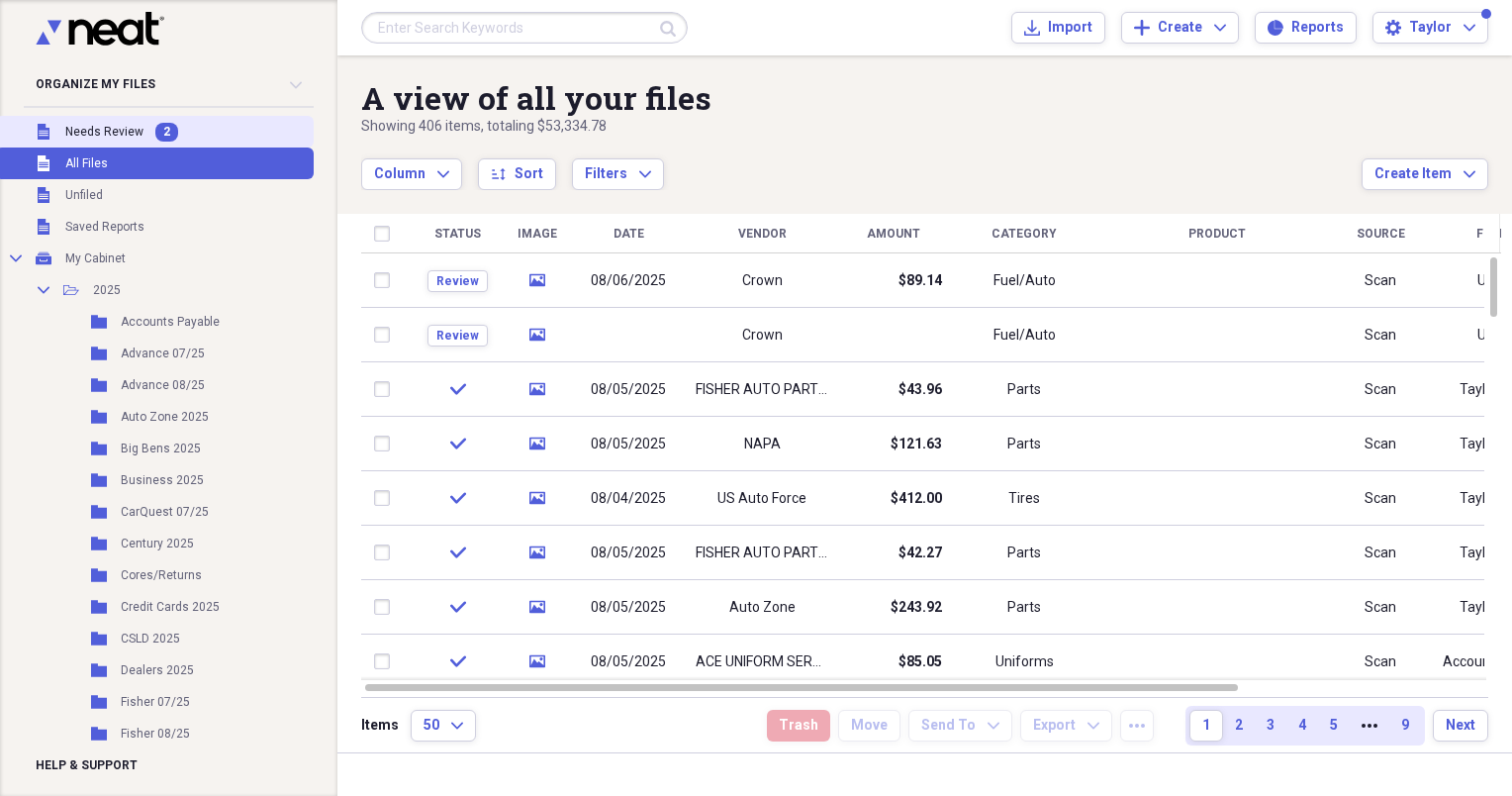 click on "Needs Review" at bounding box center [104, 132] 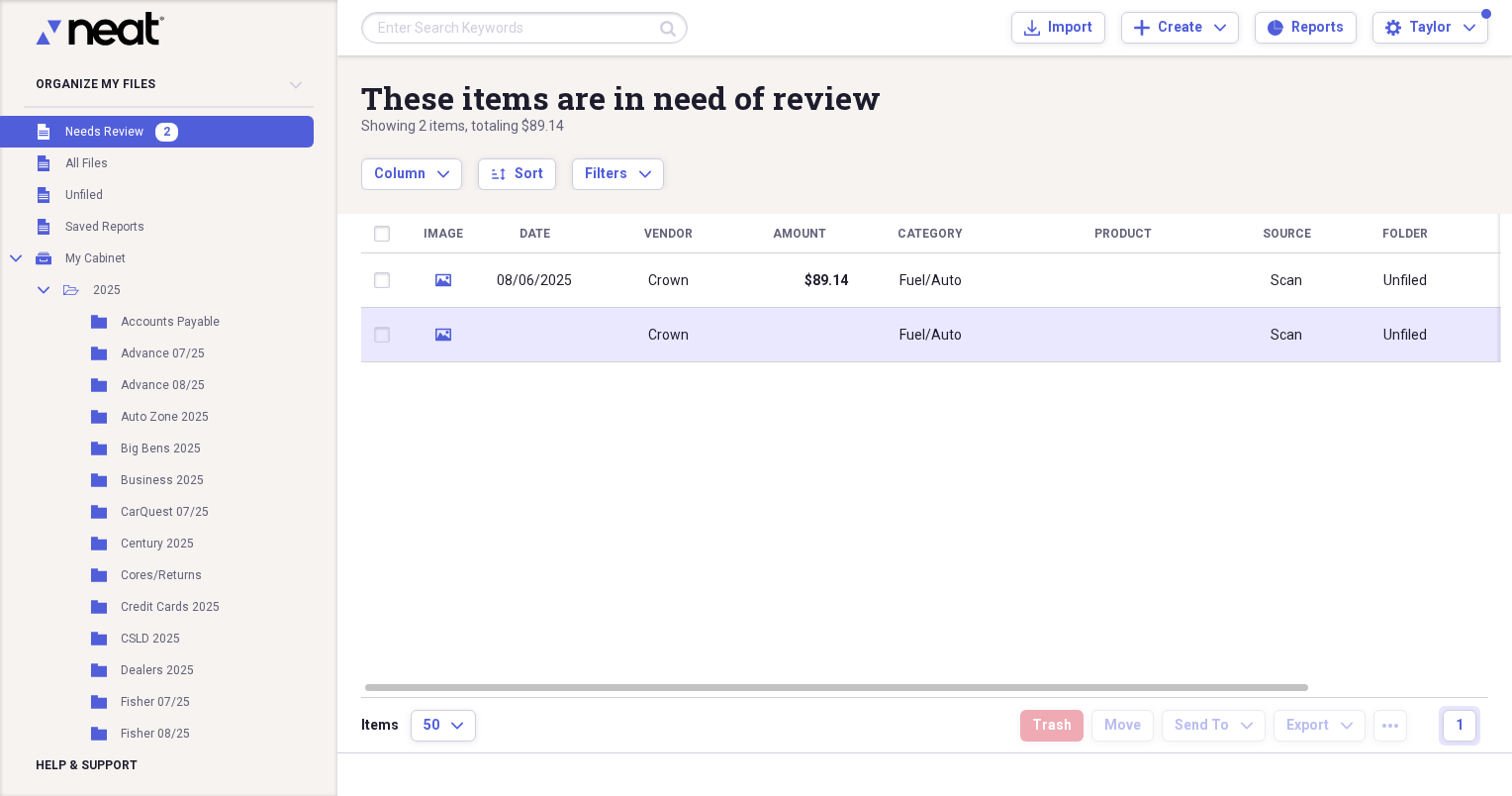 click on "Crown" at bounding box center [668, 335] 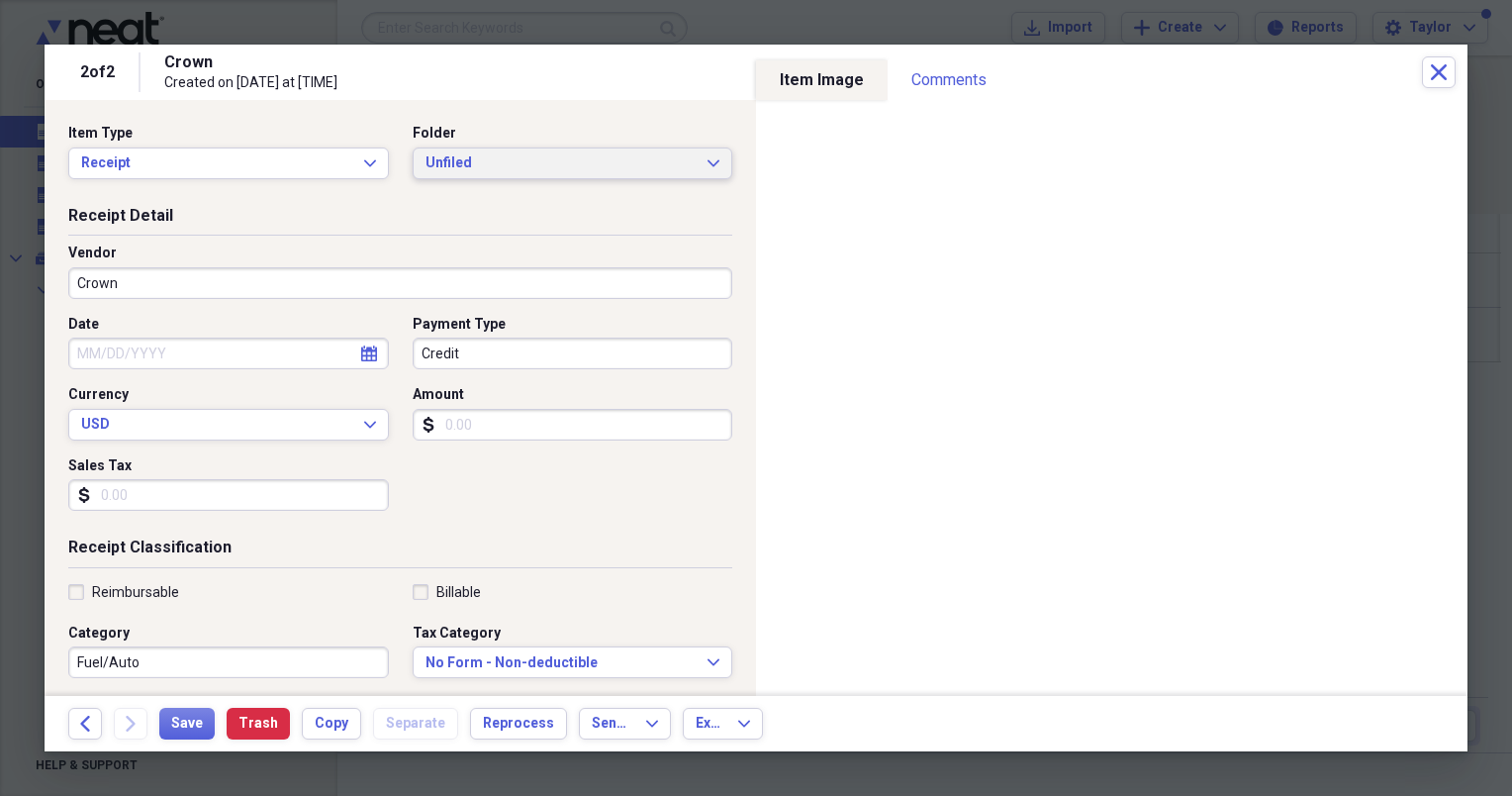 click on "Unfiled" at bounding box center [561, 163] 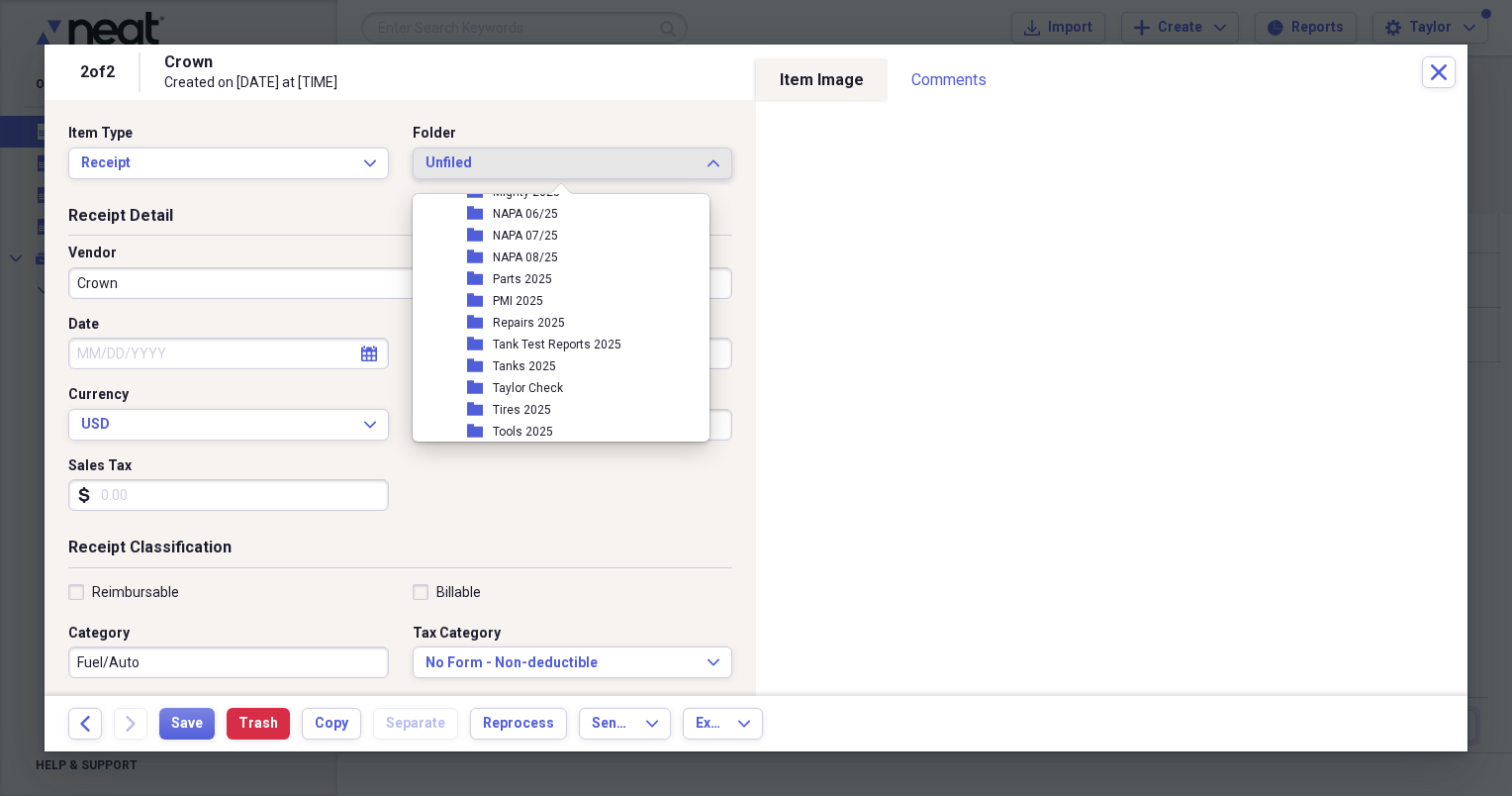 scroll, scrollTop: 447, scrollLeft: 0, axis: vertical 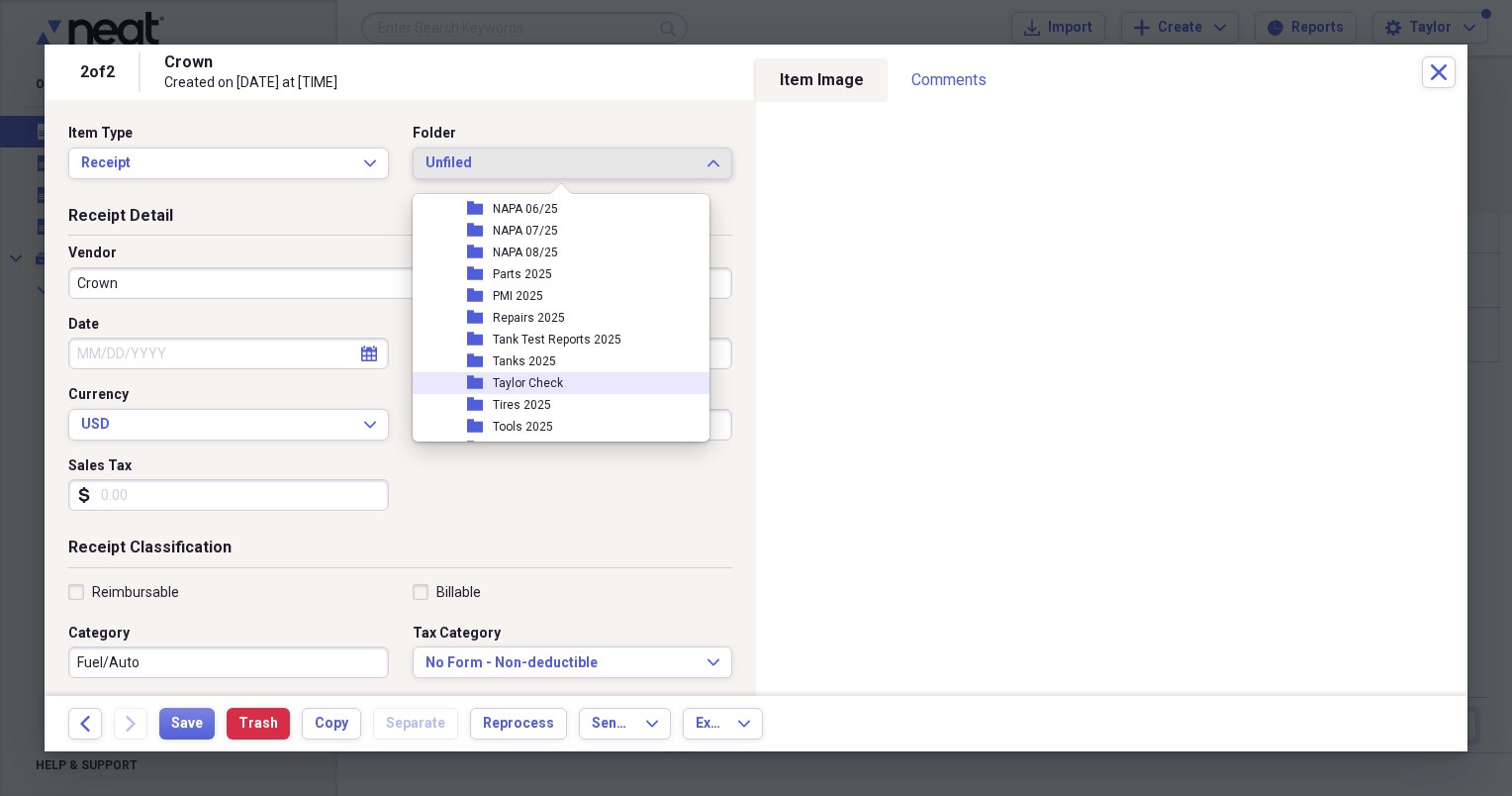 click on "Taylor Check" at bounding box center [527, 383] 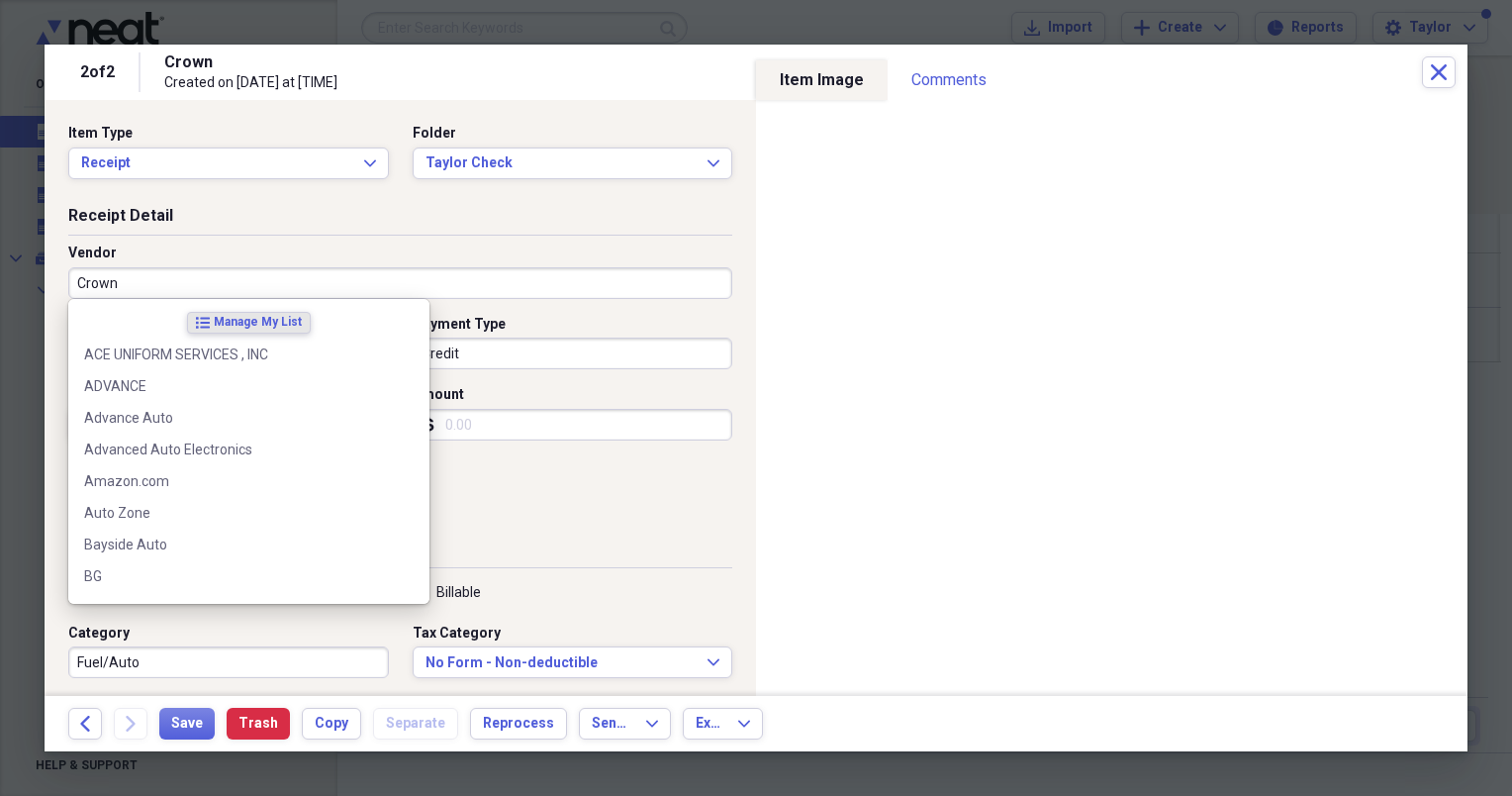 click on "Crown" at bounding box center (400, 283) 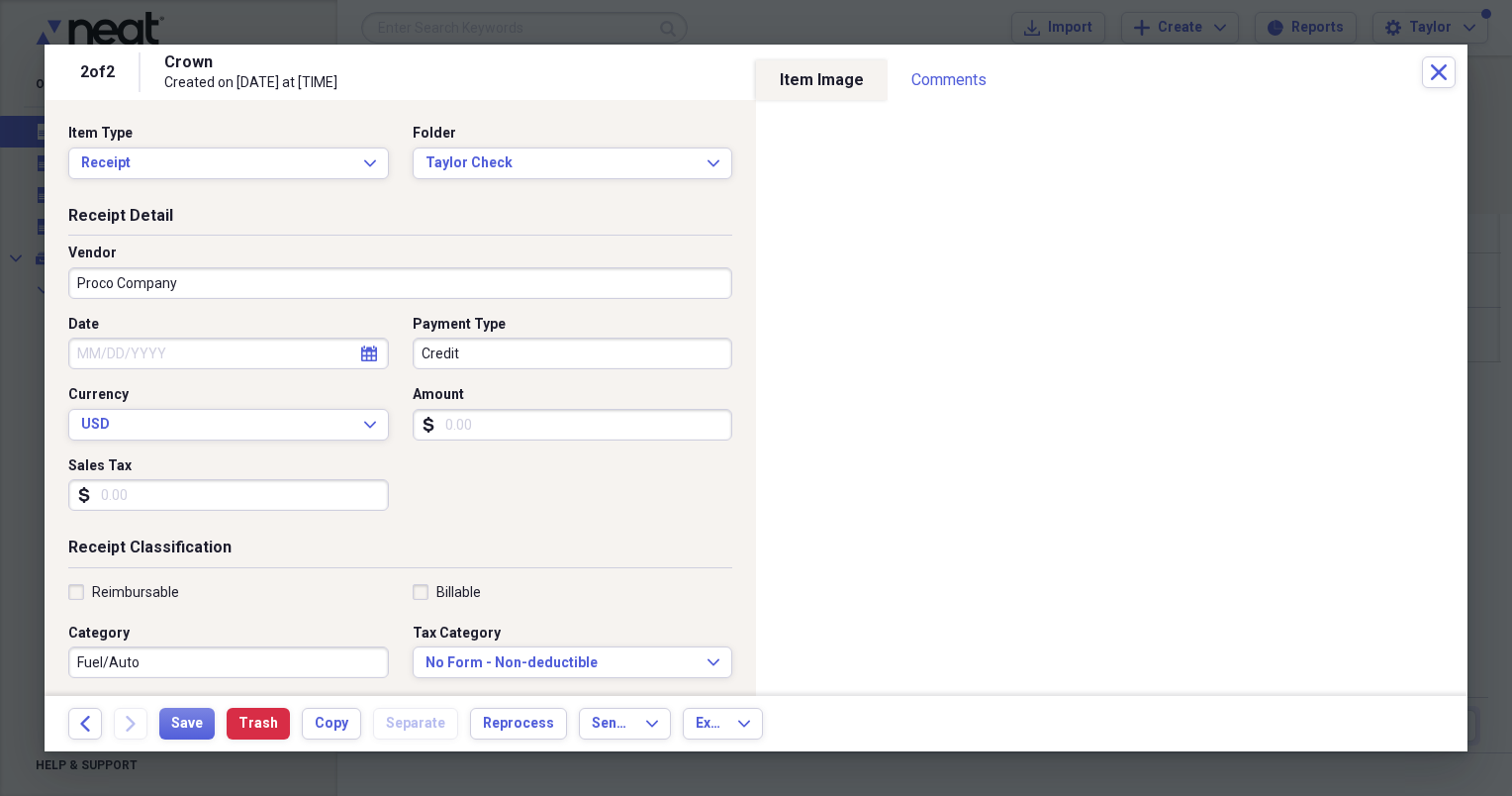 type on "Proco Company" 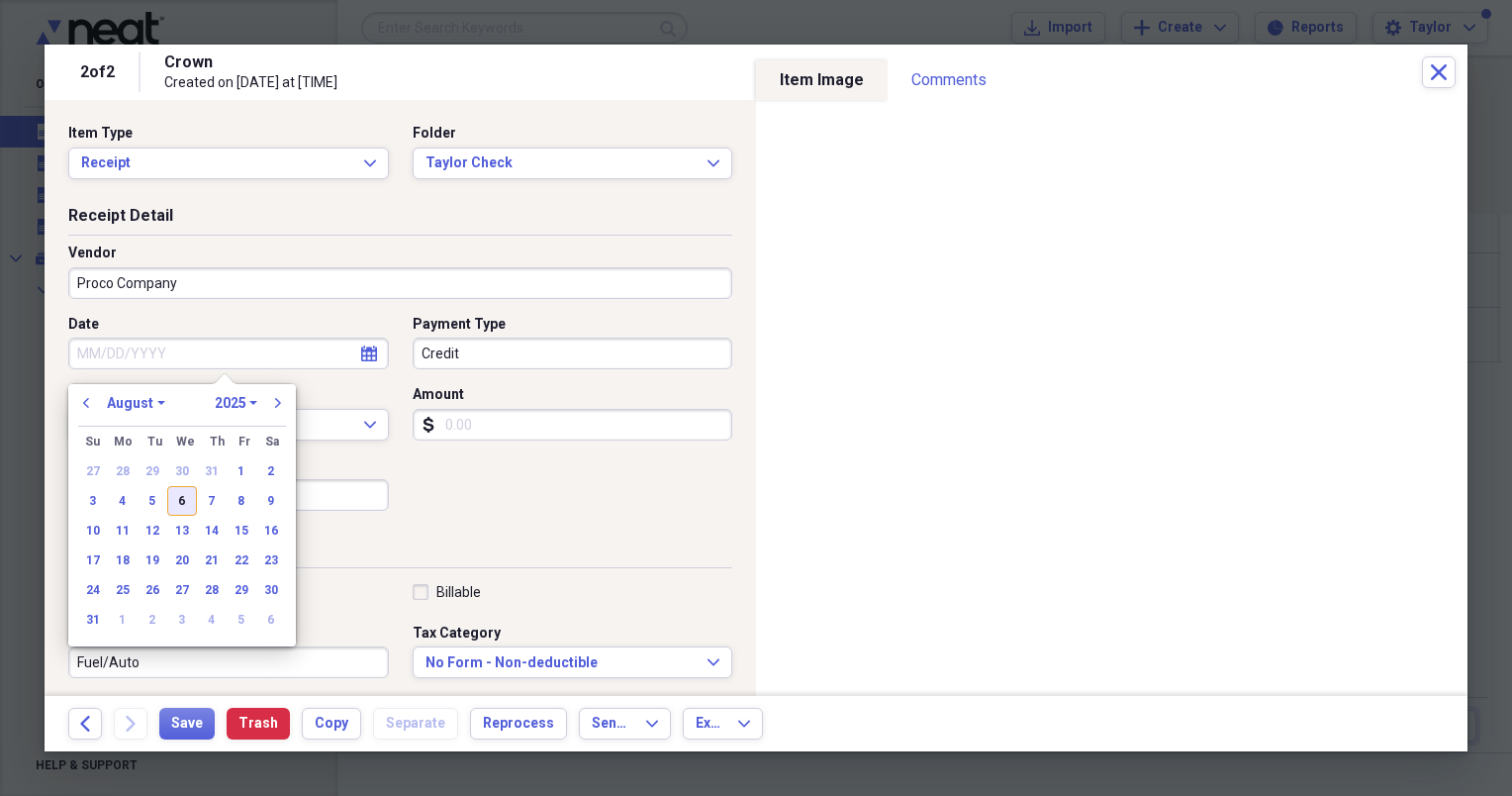 click on "6" at bounding box center [182, 501] 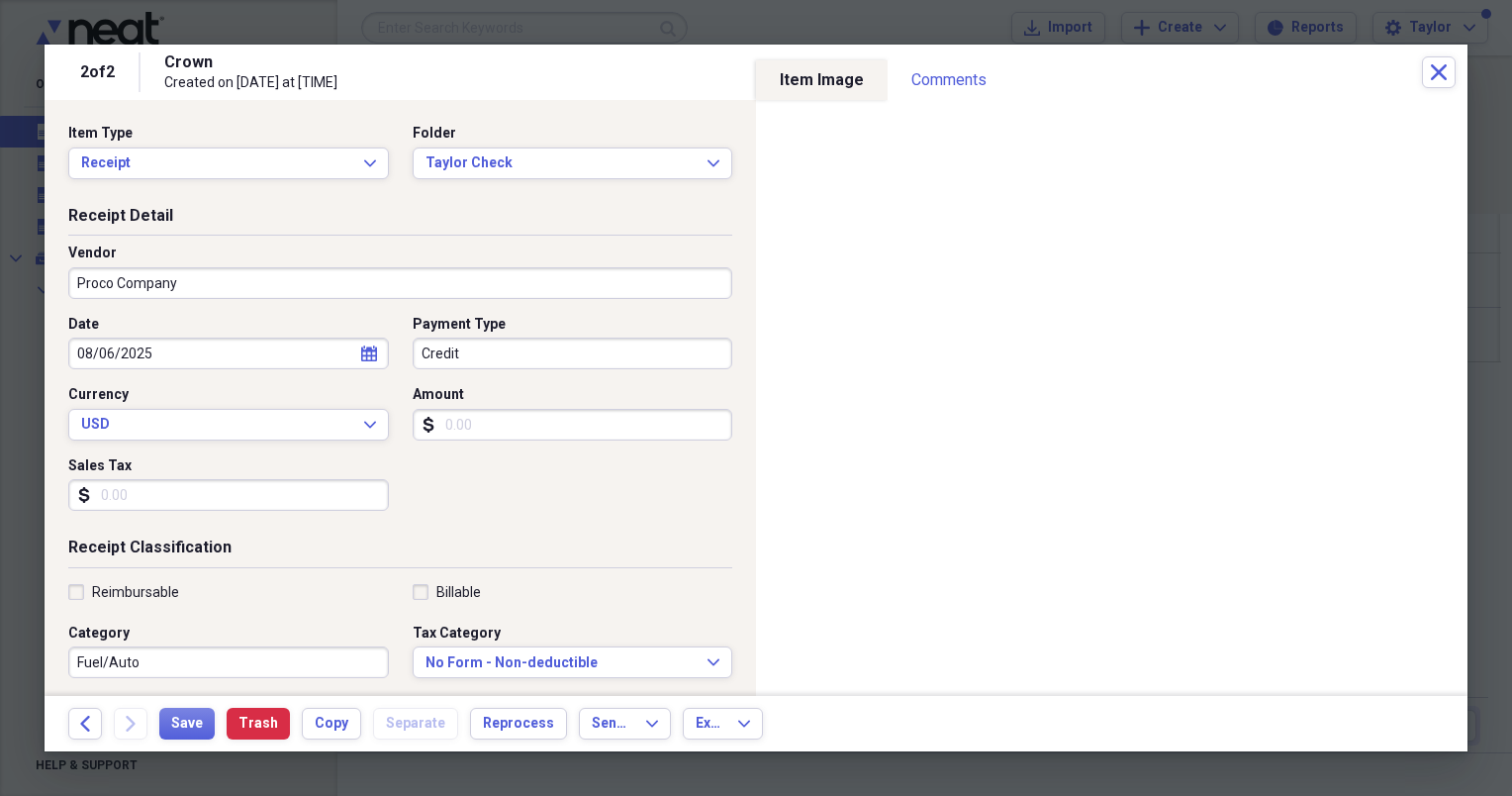 click on "Amount" at bounding box center [573, 425] 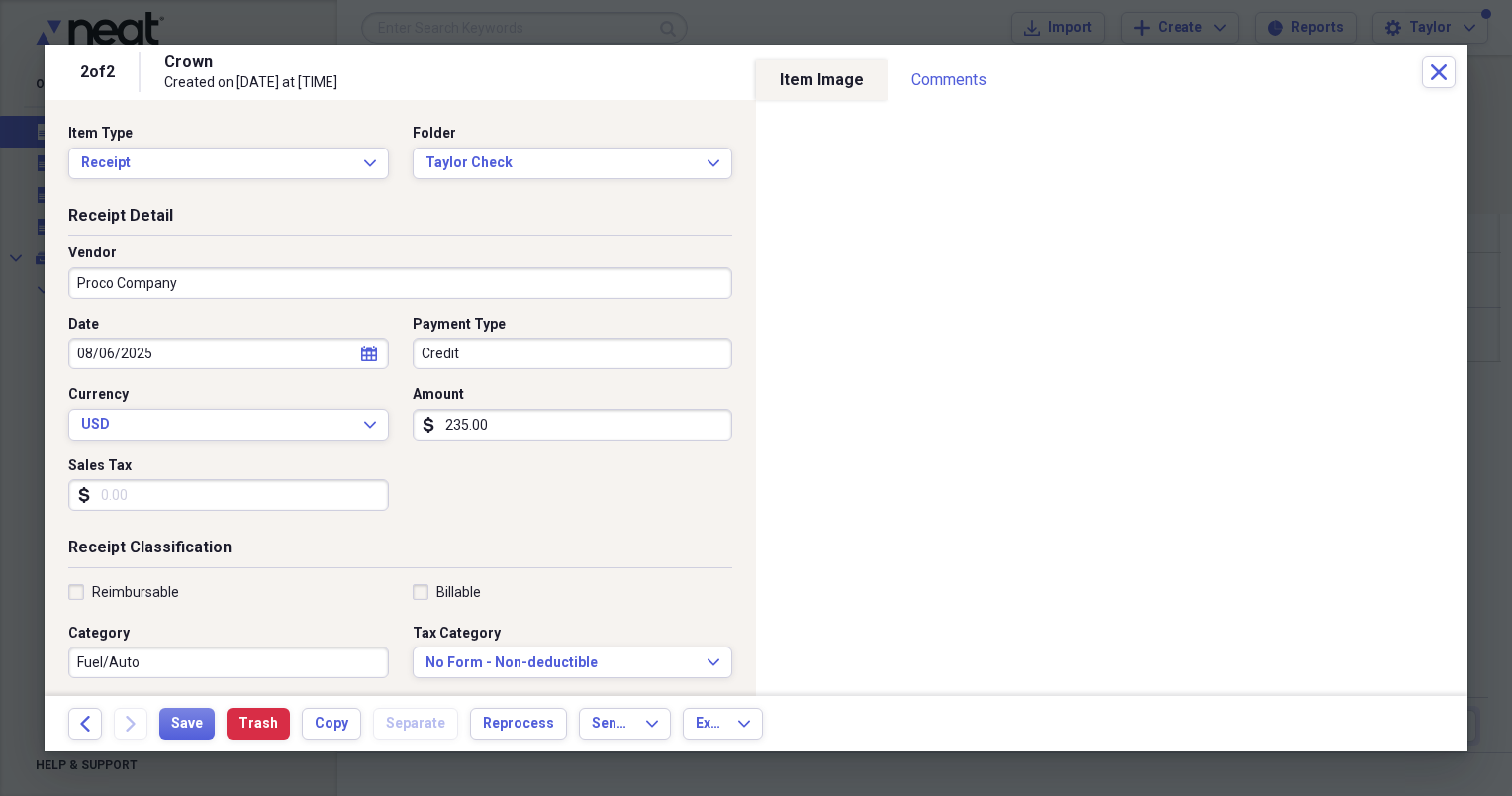 type on "235.00" 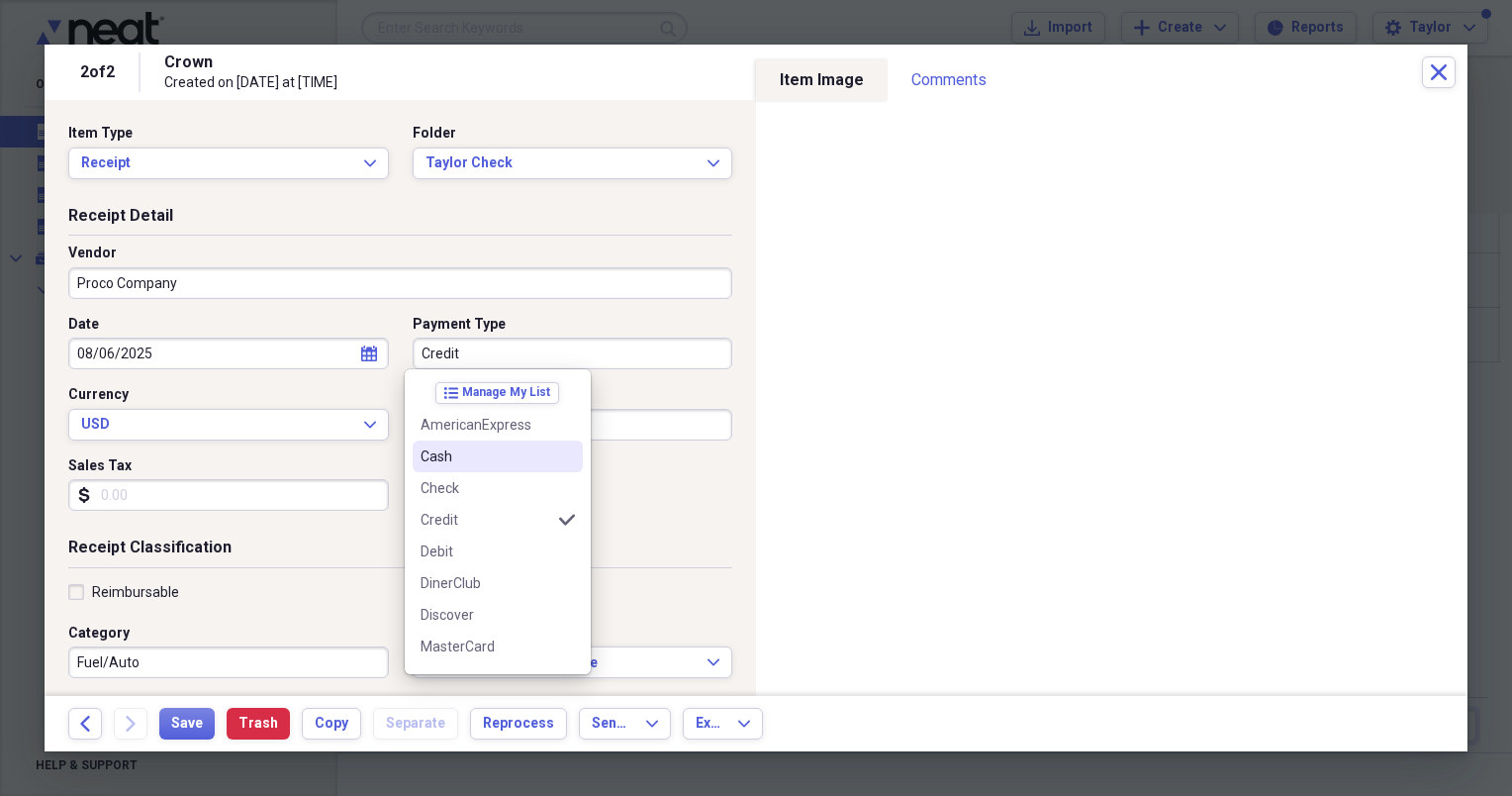 click on "Cash" at bounding box center [486, 456] 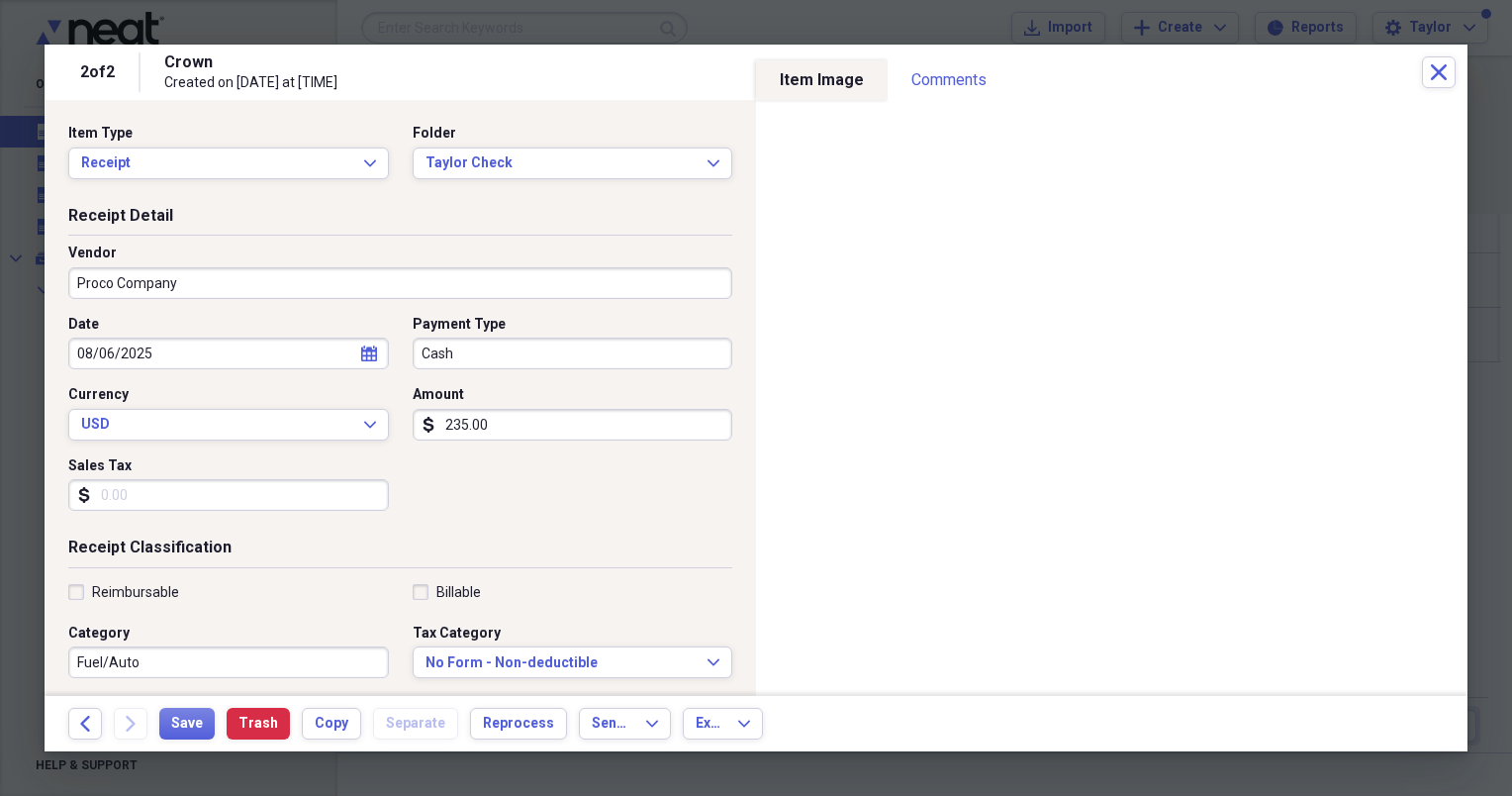 click on "Receipt Detail Vendor Proco Company Date [DATE] calendar Calendar Payment Type Cash Currency USD Expand Amount [AMOUNT] Sales Tax [AMOUNT]" at bounding box center [400, 371] 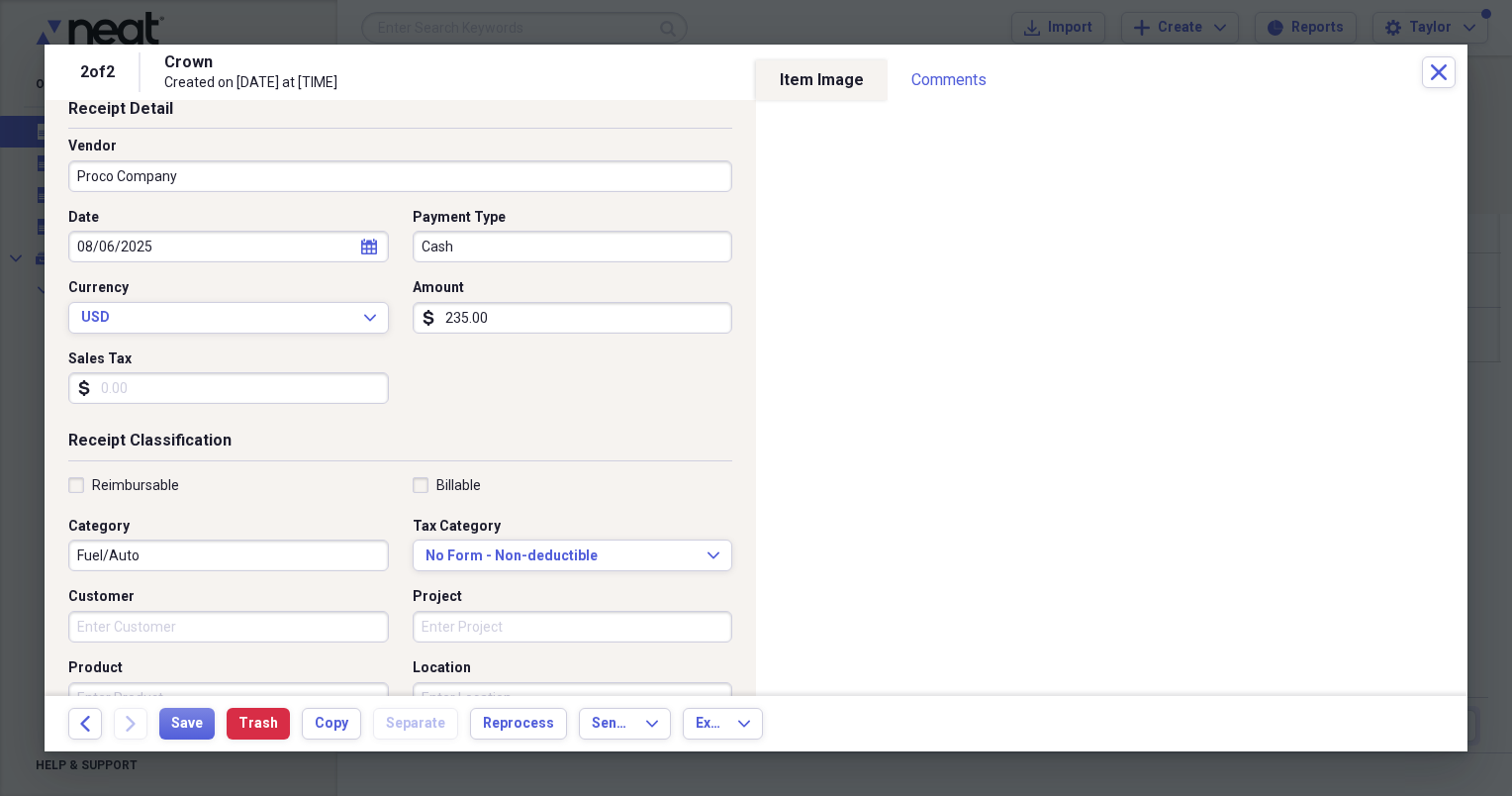 scroll, scrollTop: 137, scrollLeft: 0, axis: vertical 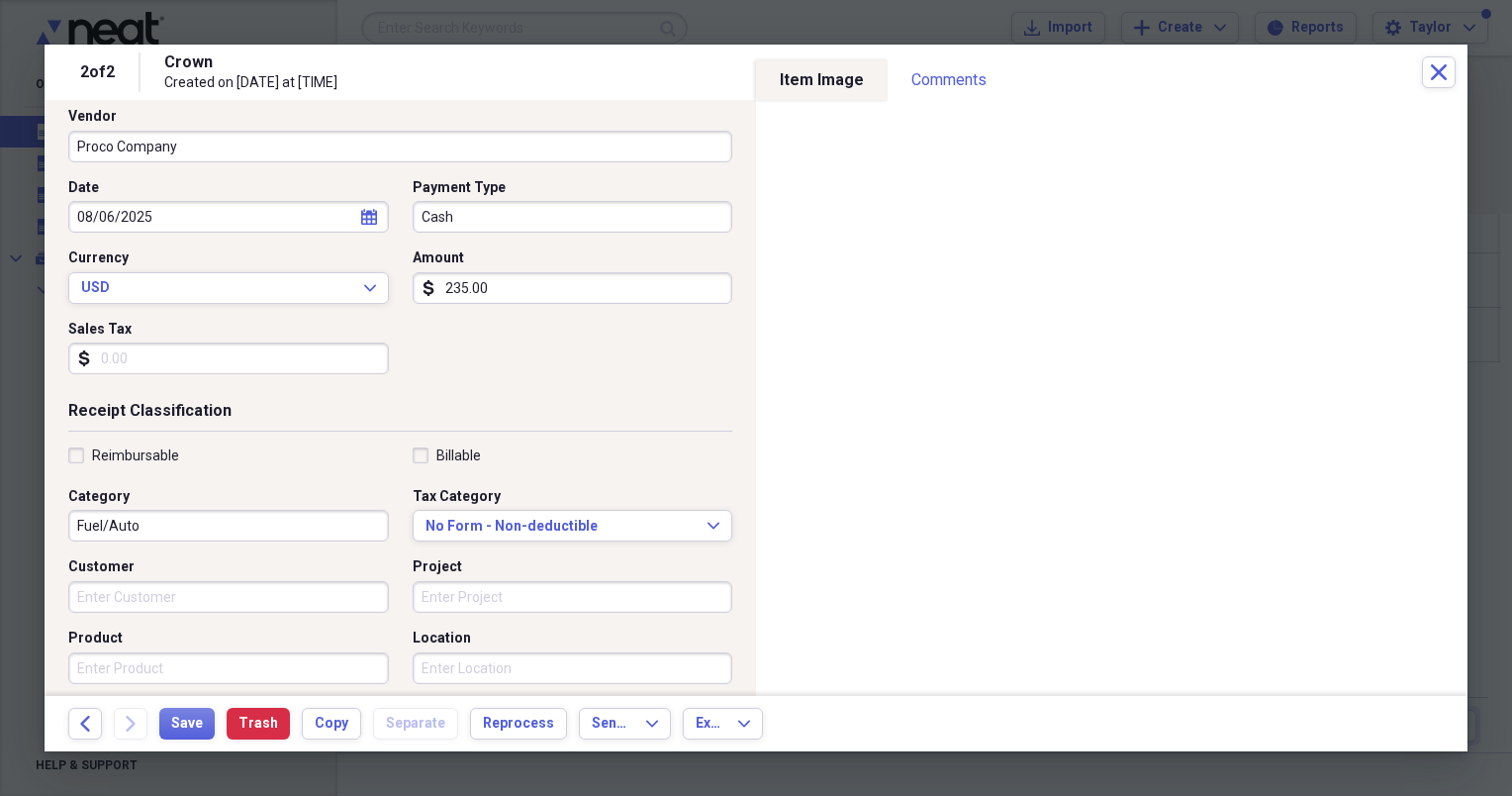 click on "Fuel/Auto" at bounding box center [229, 526] 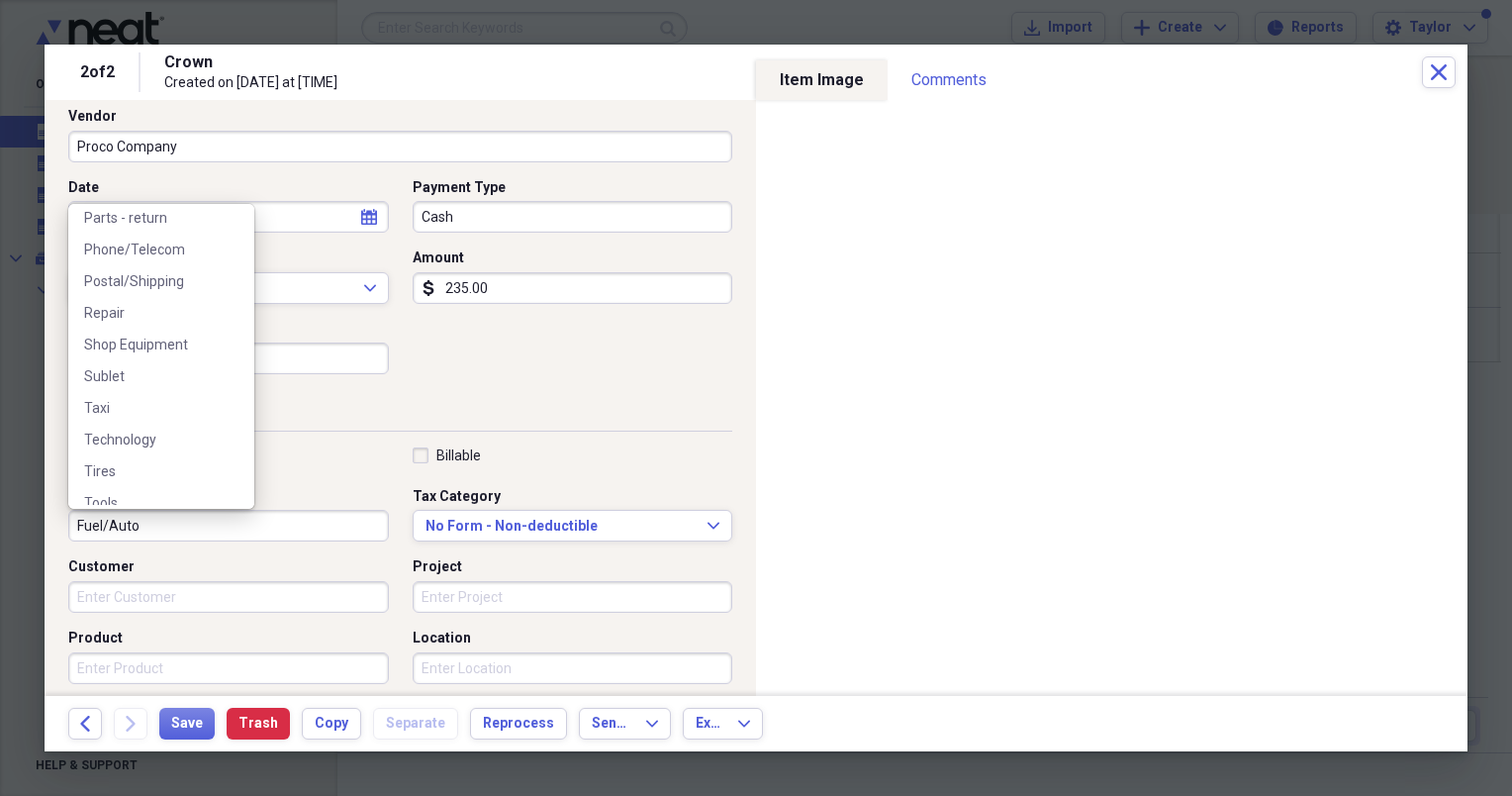 scroll, scrollTop: 502, scrollLeft: 0, axis: vertical 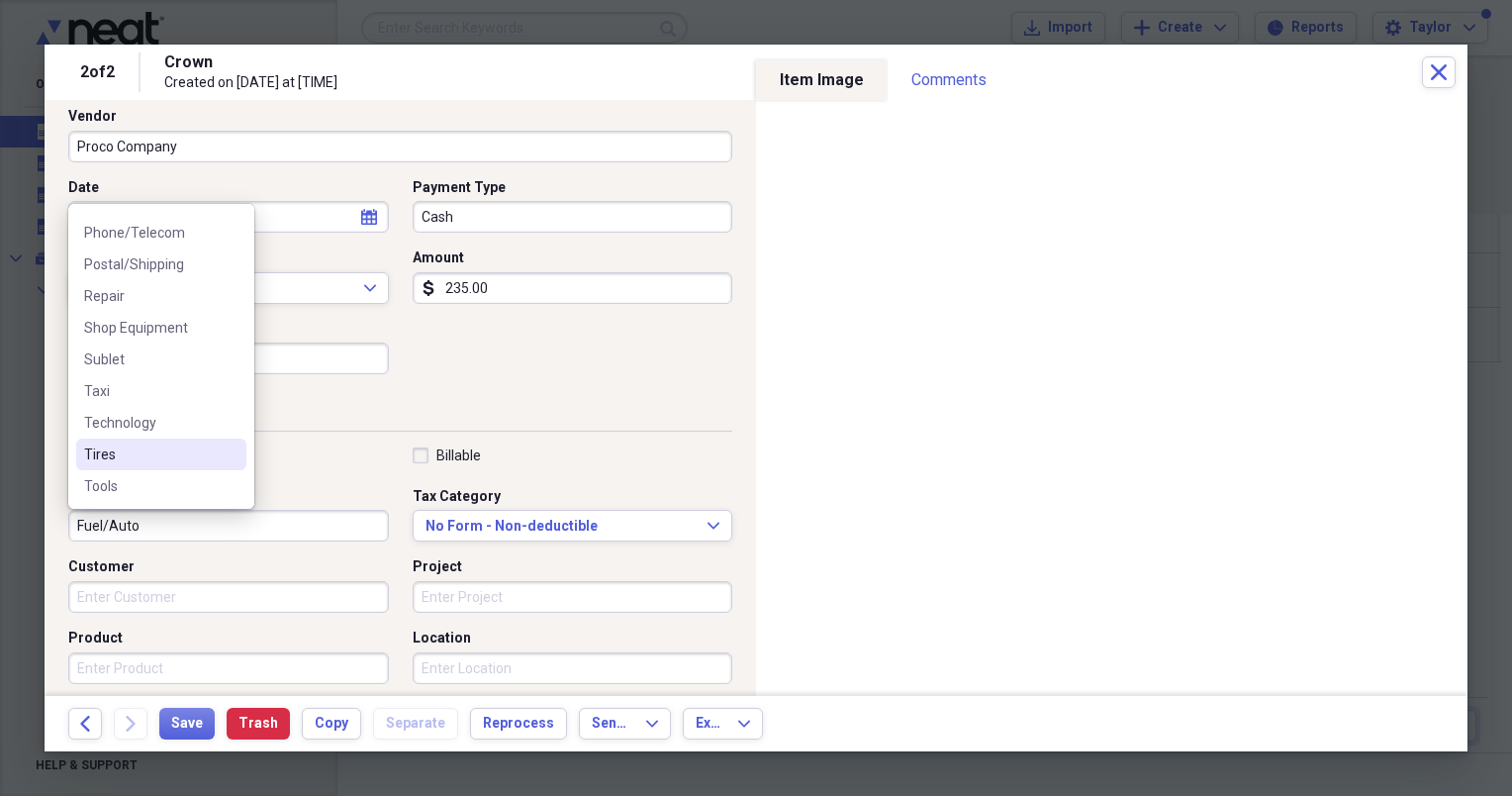 click on "Tires" at bounding box center [149, 454] 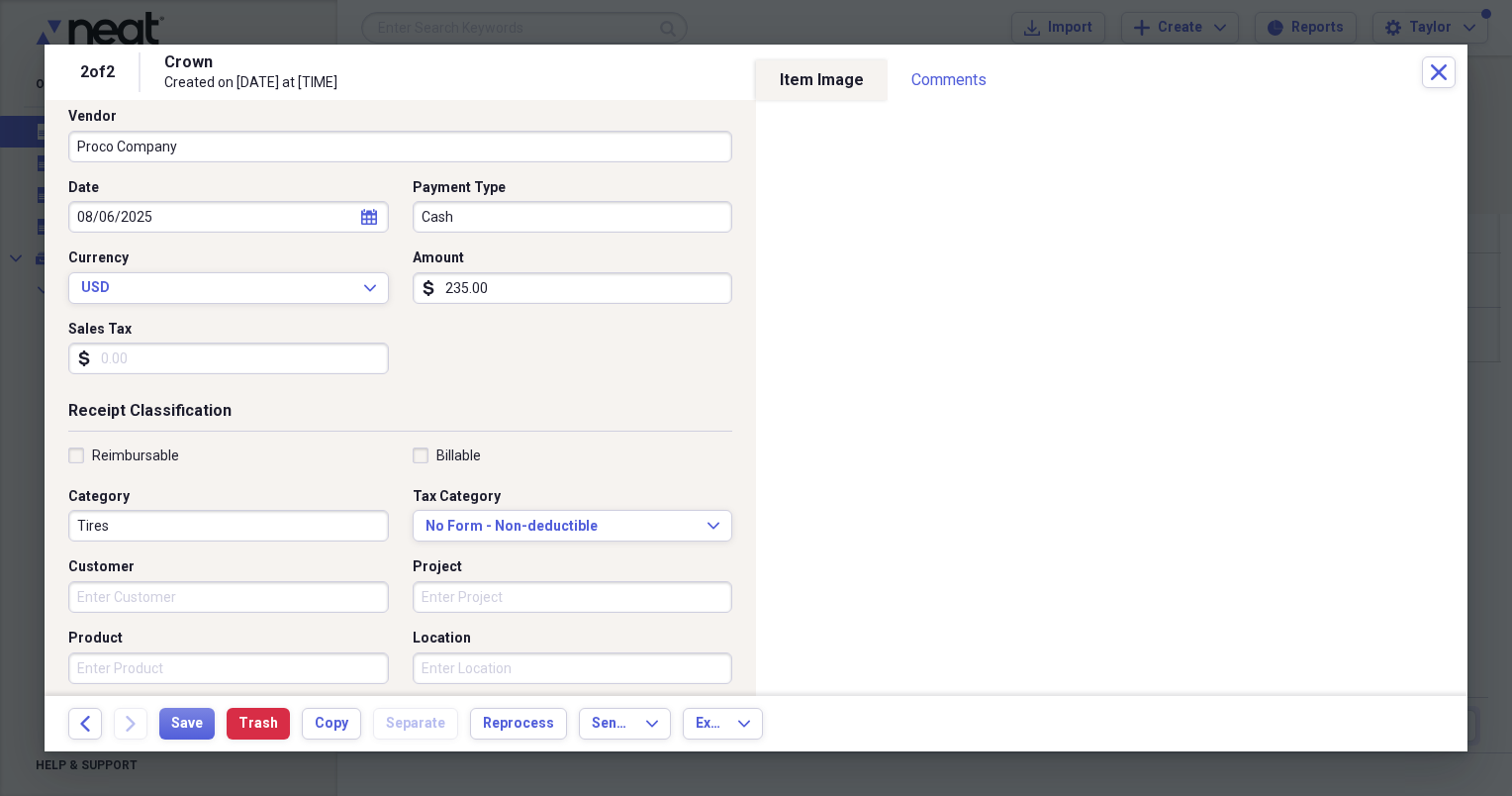 click on "Reimbursable Billable Category Tires Tax Category No Form - Non-deductible Expand Customer Project Product Location Class" at bounding box center [400, 605] 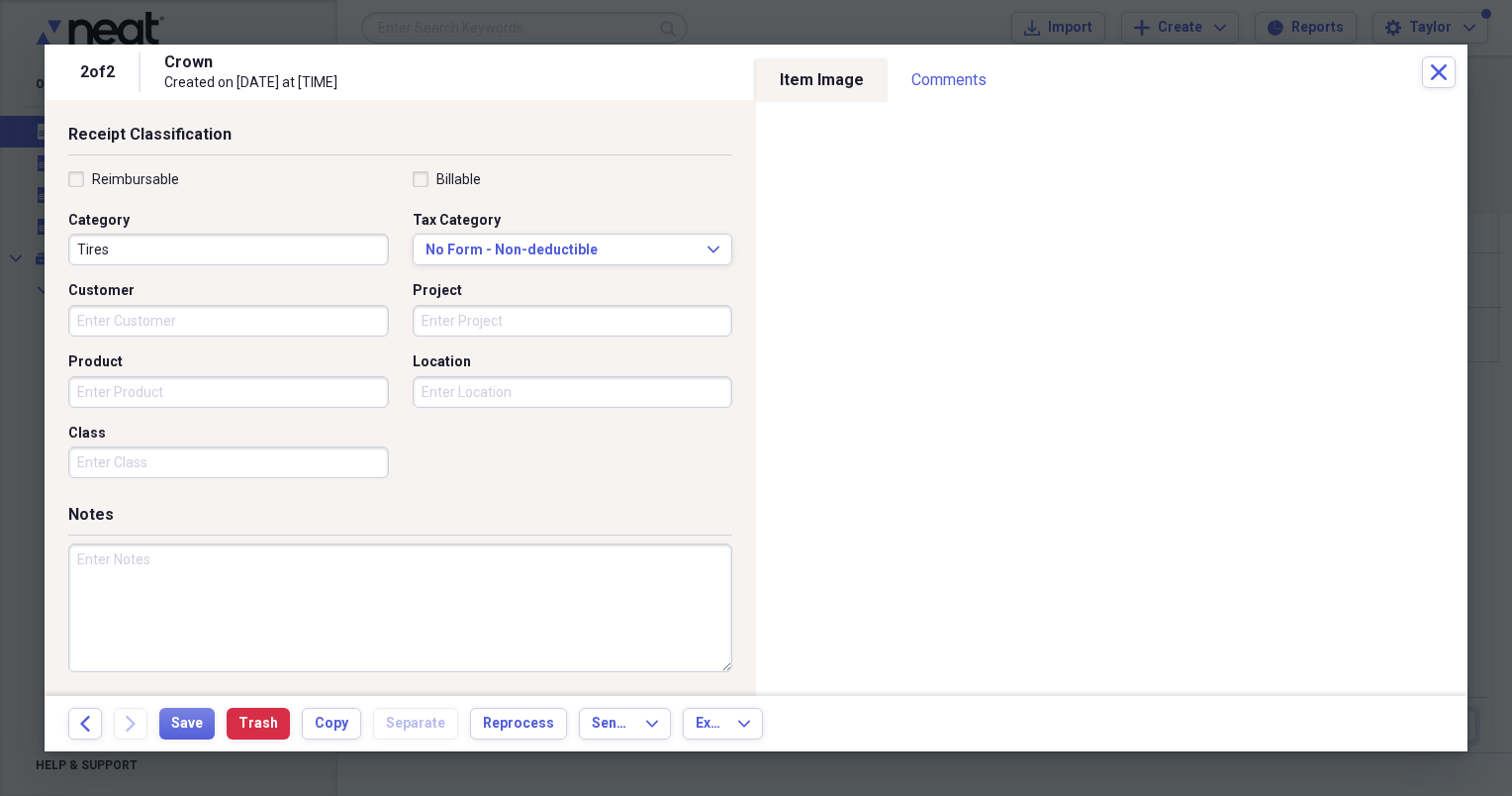 scroll, scrollTop: 0, scrollLeft: 0, axis: both 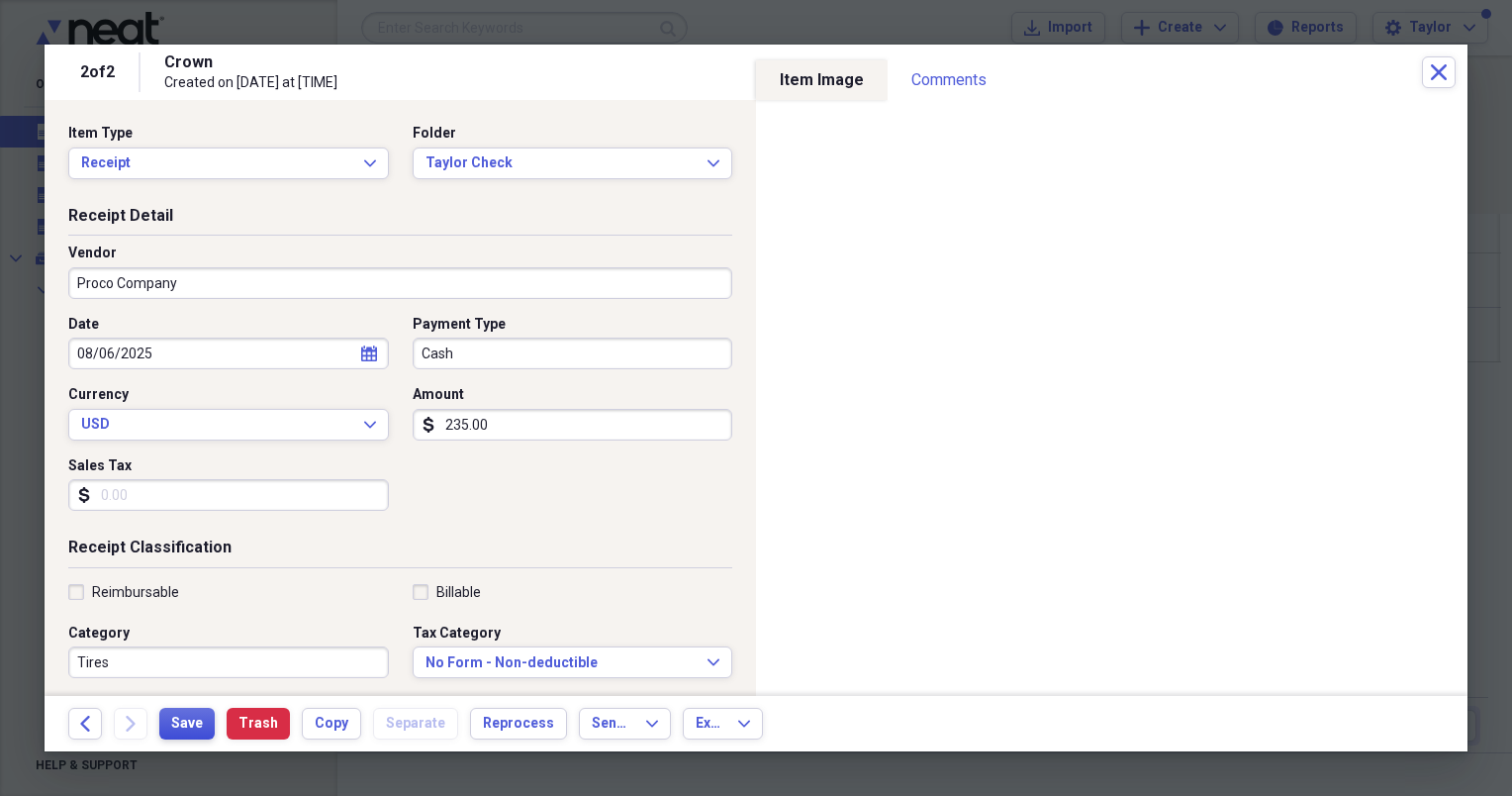 click on "Save" at bounding box center [187, 724] 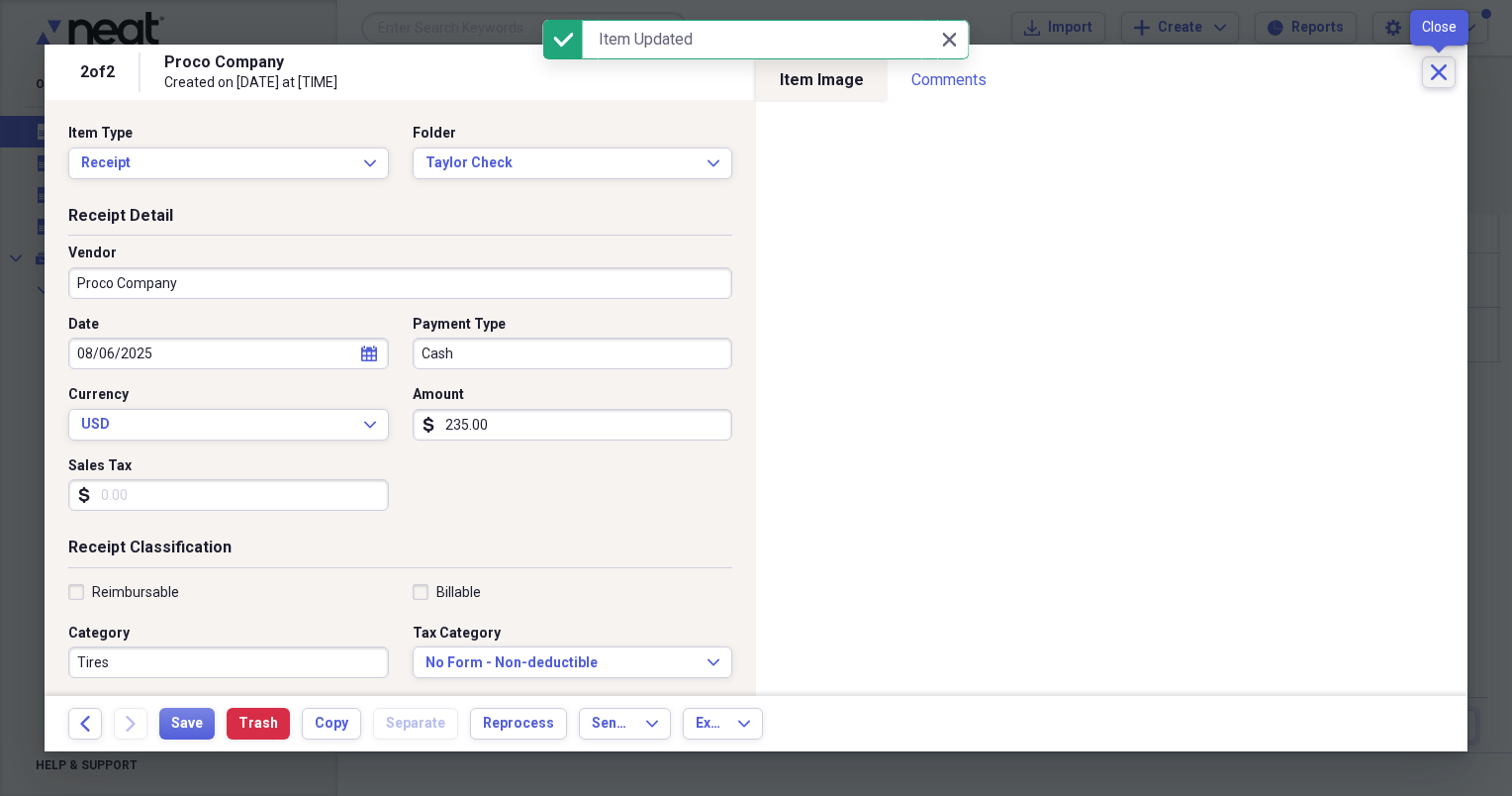 click on "Close" 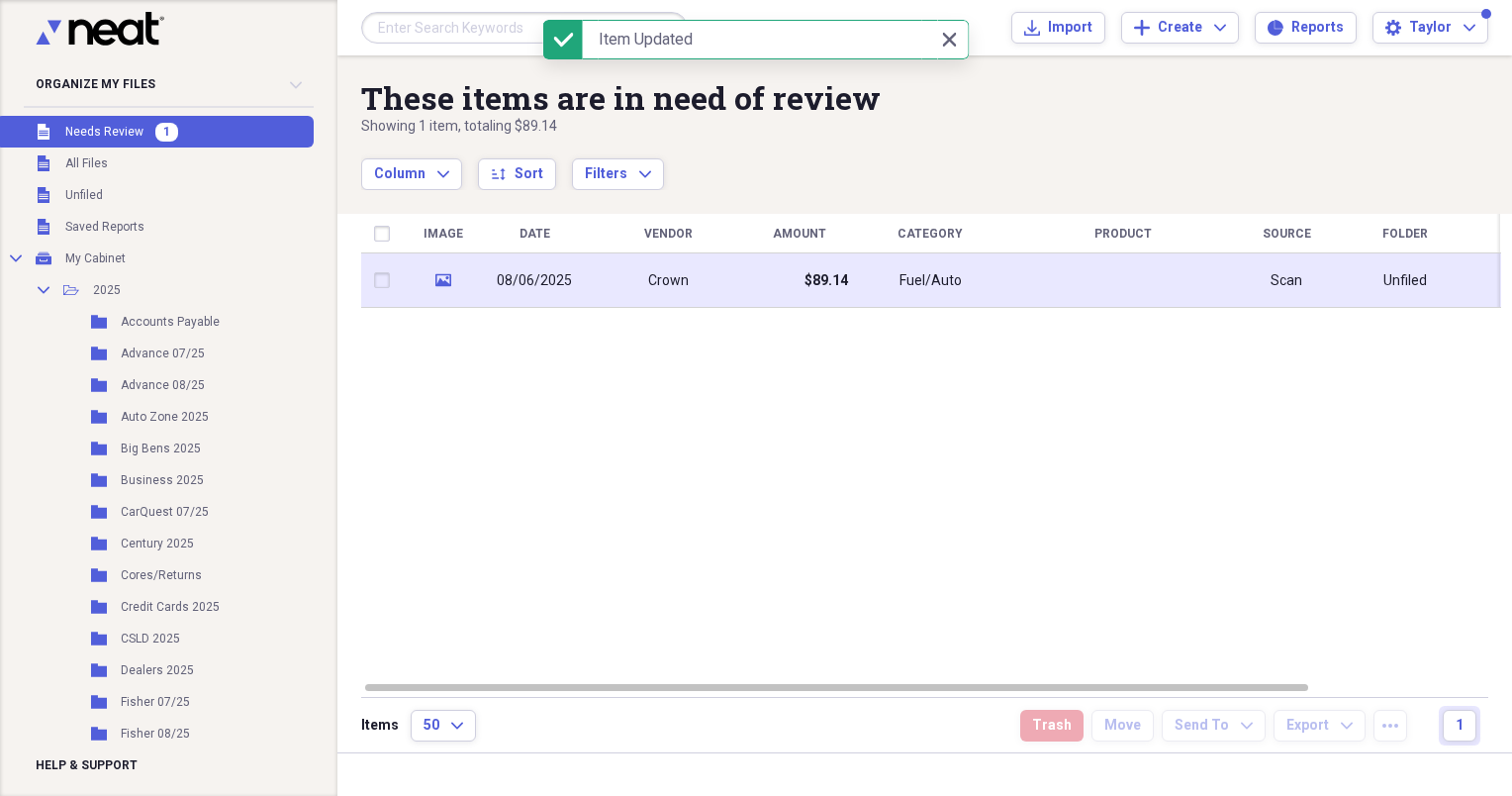 click on "$89.14" at bounding box center (799, 280) 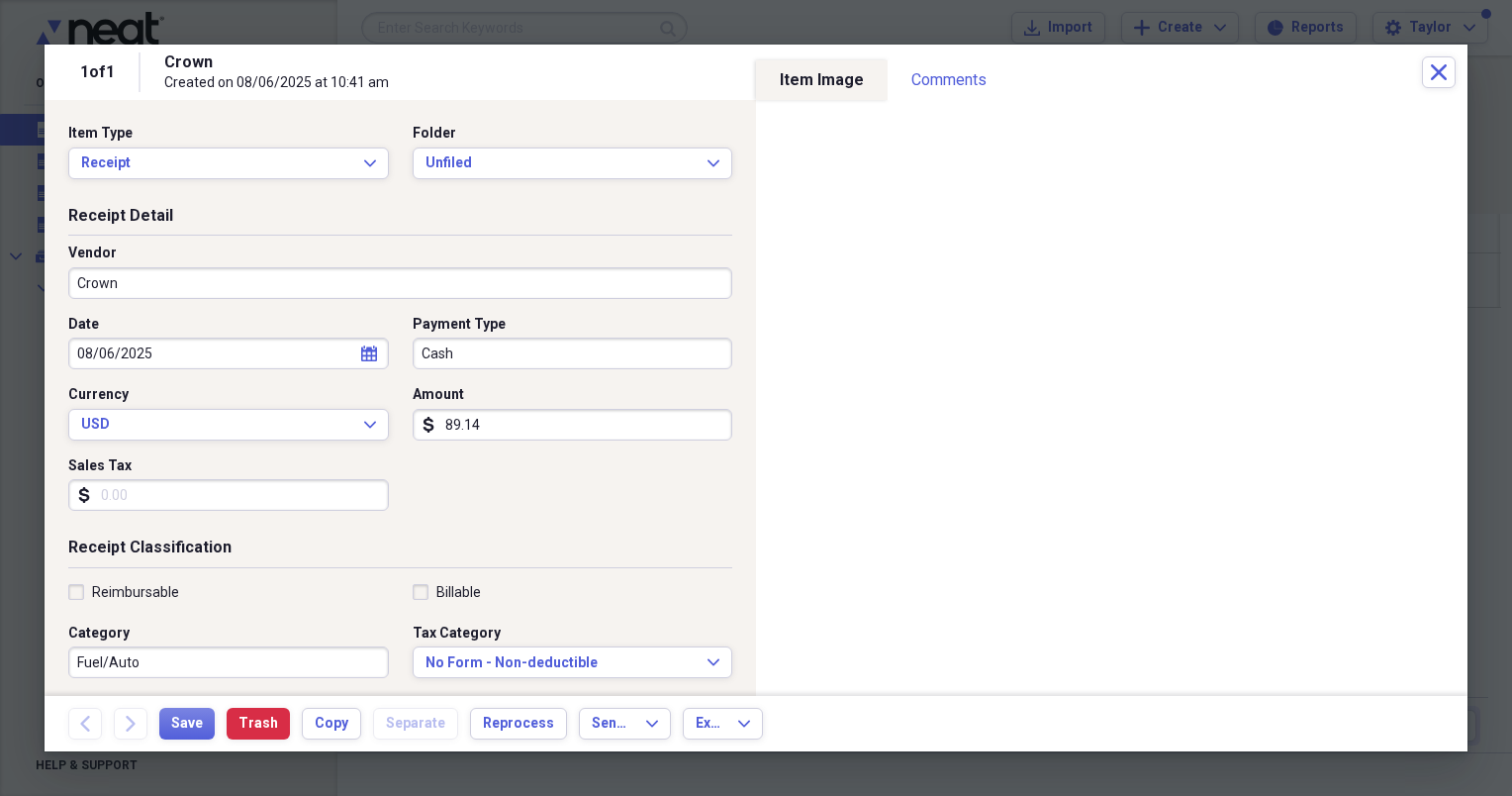 click on "Crown" at bounding box center (400, 283) 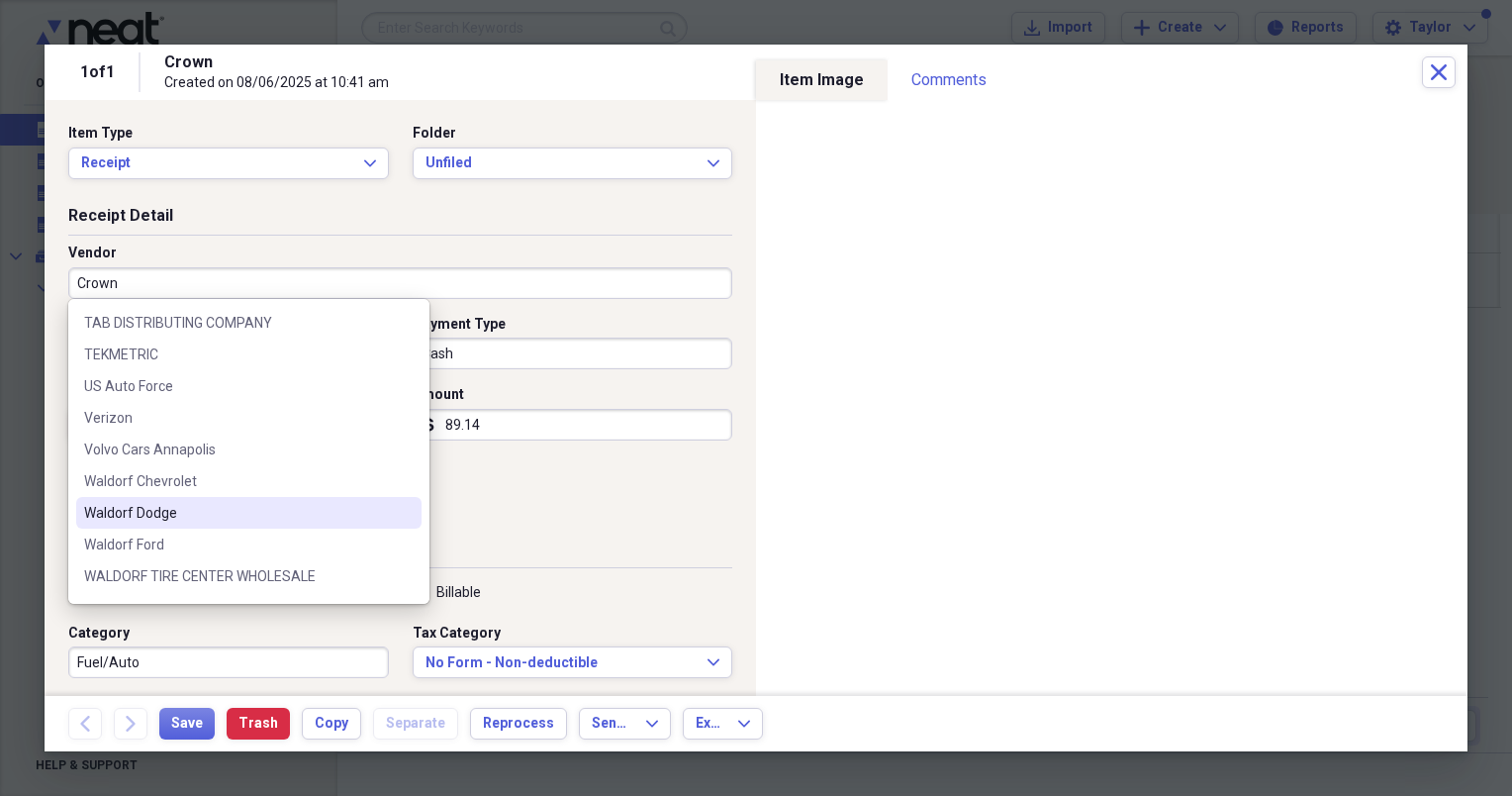 scroll, scrollTop: 1485, scrollLeft: 0, axis: vertical 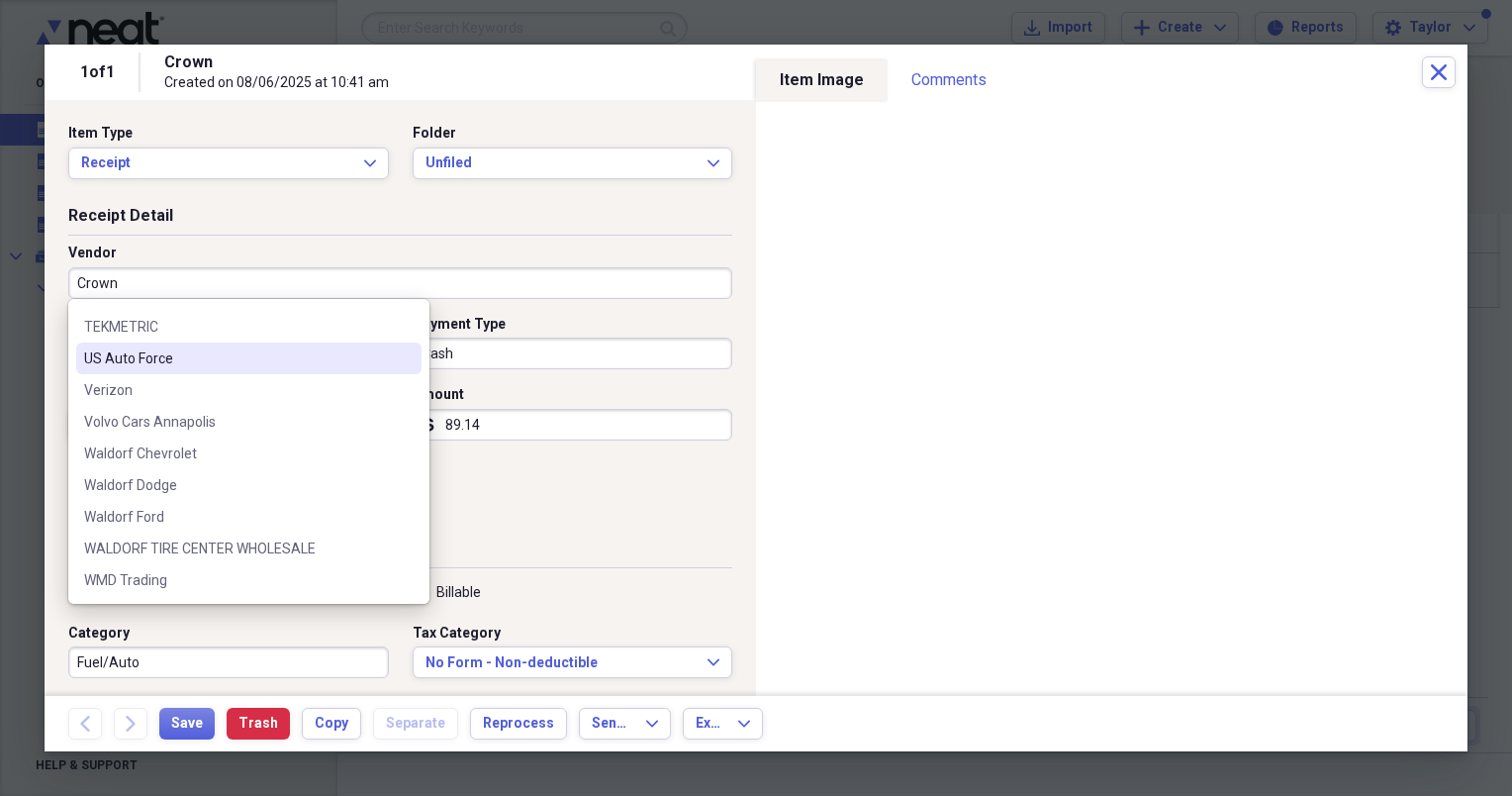 click on "US Auto Force" at bounding box center [236, 358] 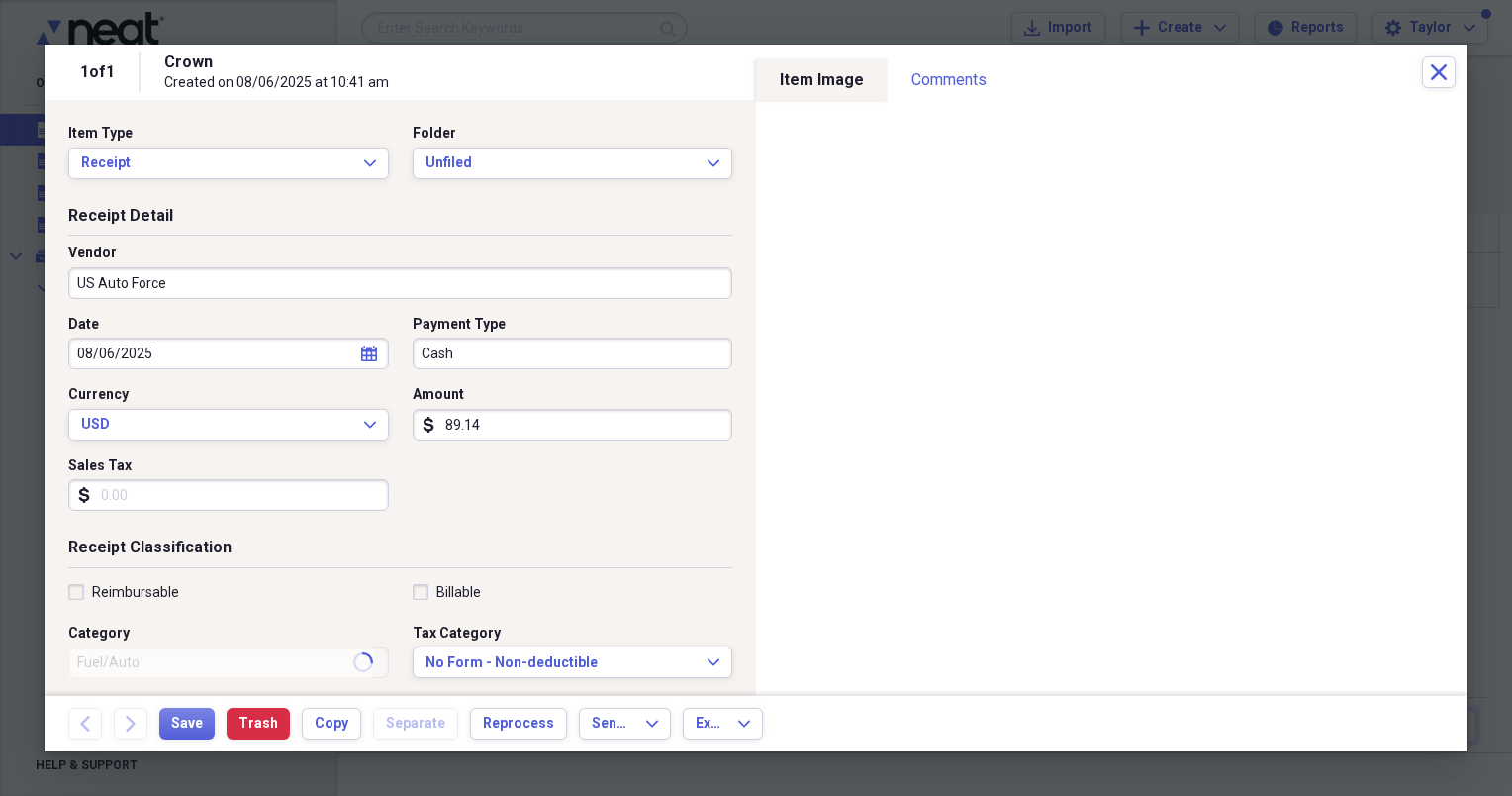 type on "Tires" 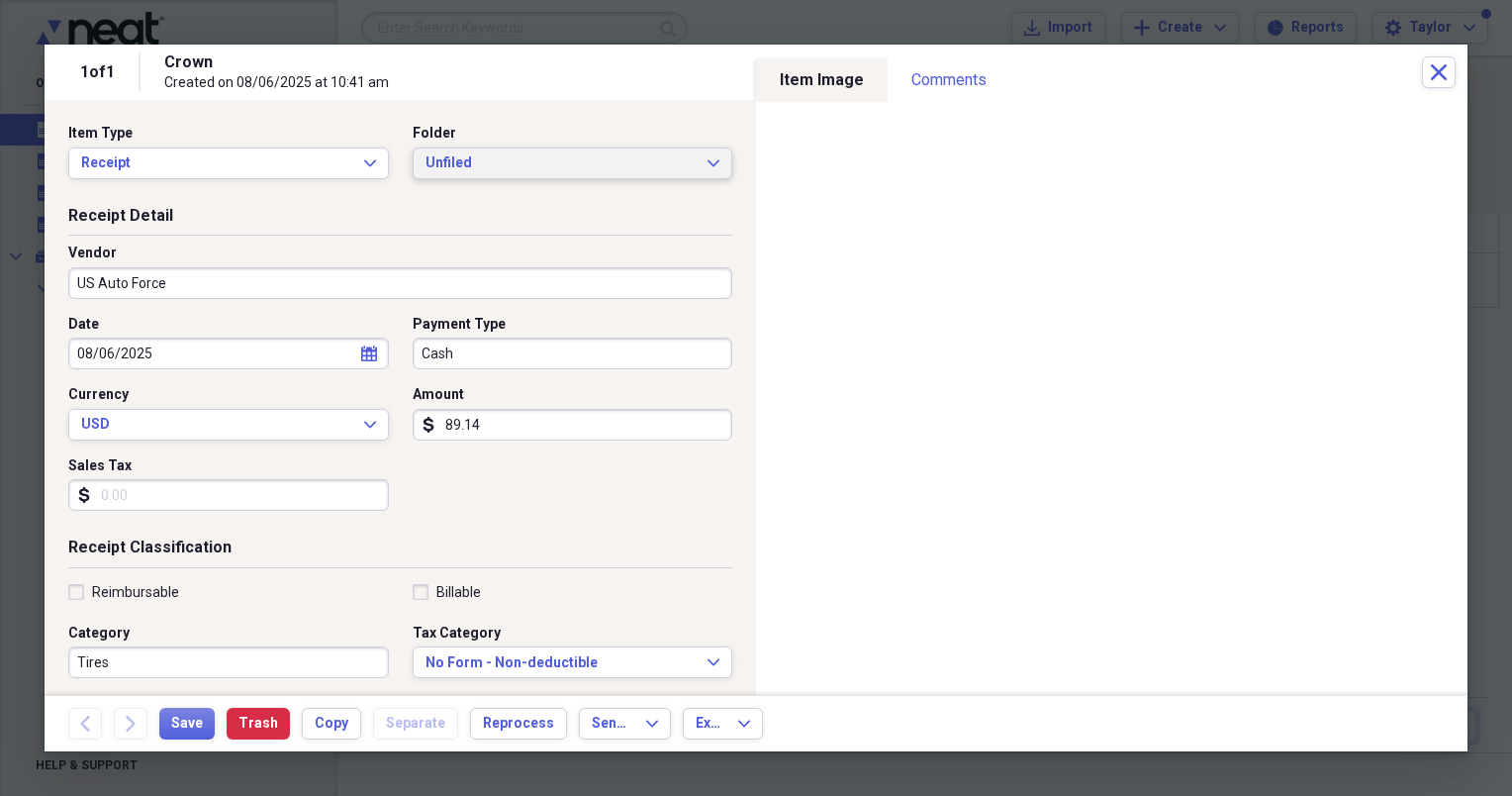 click on "Unfiled" at bounding box center (561, 163) 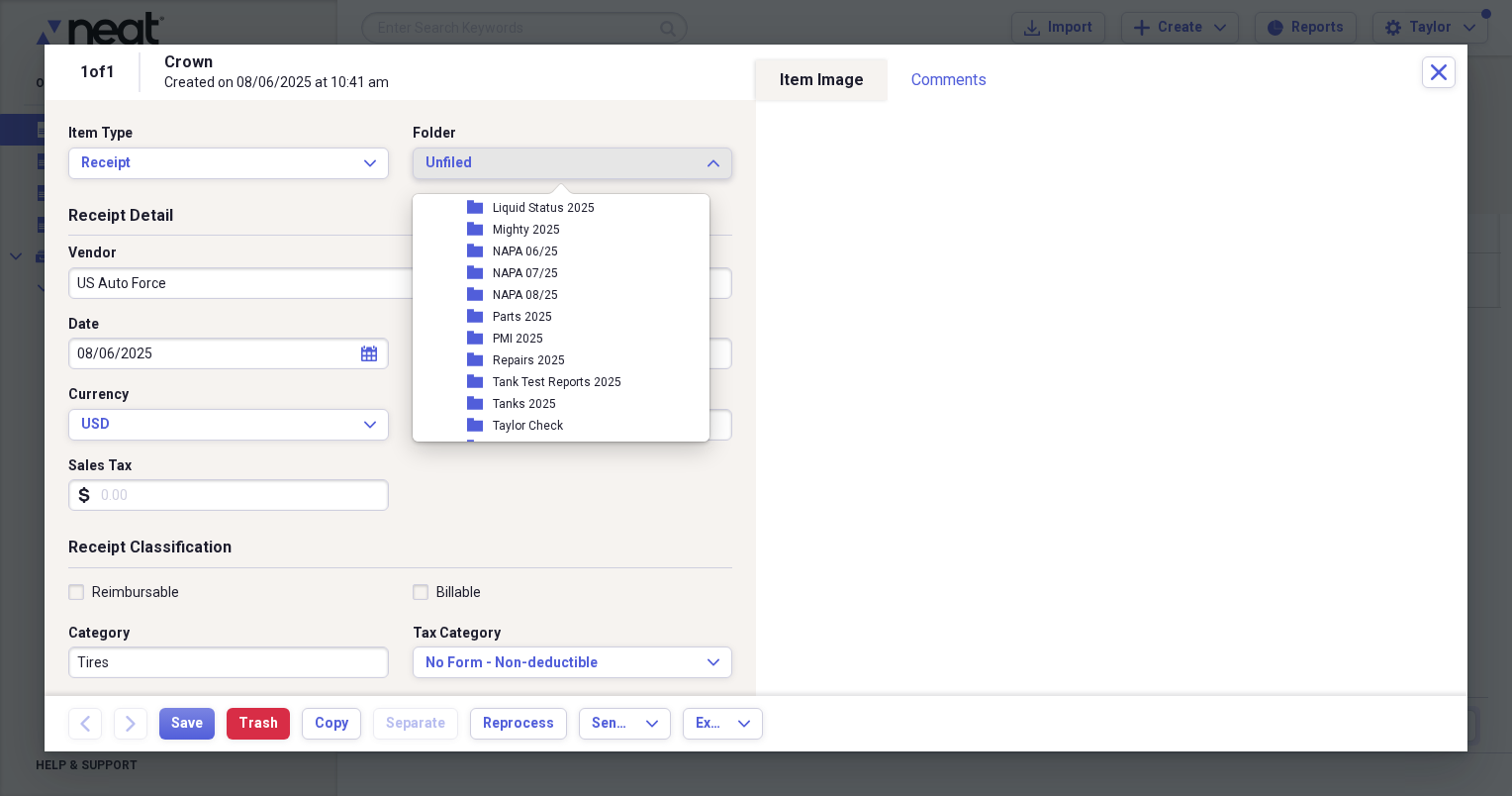 scroll, scrollTop: 449, scrollLeft: 0, axis: vertical 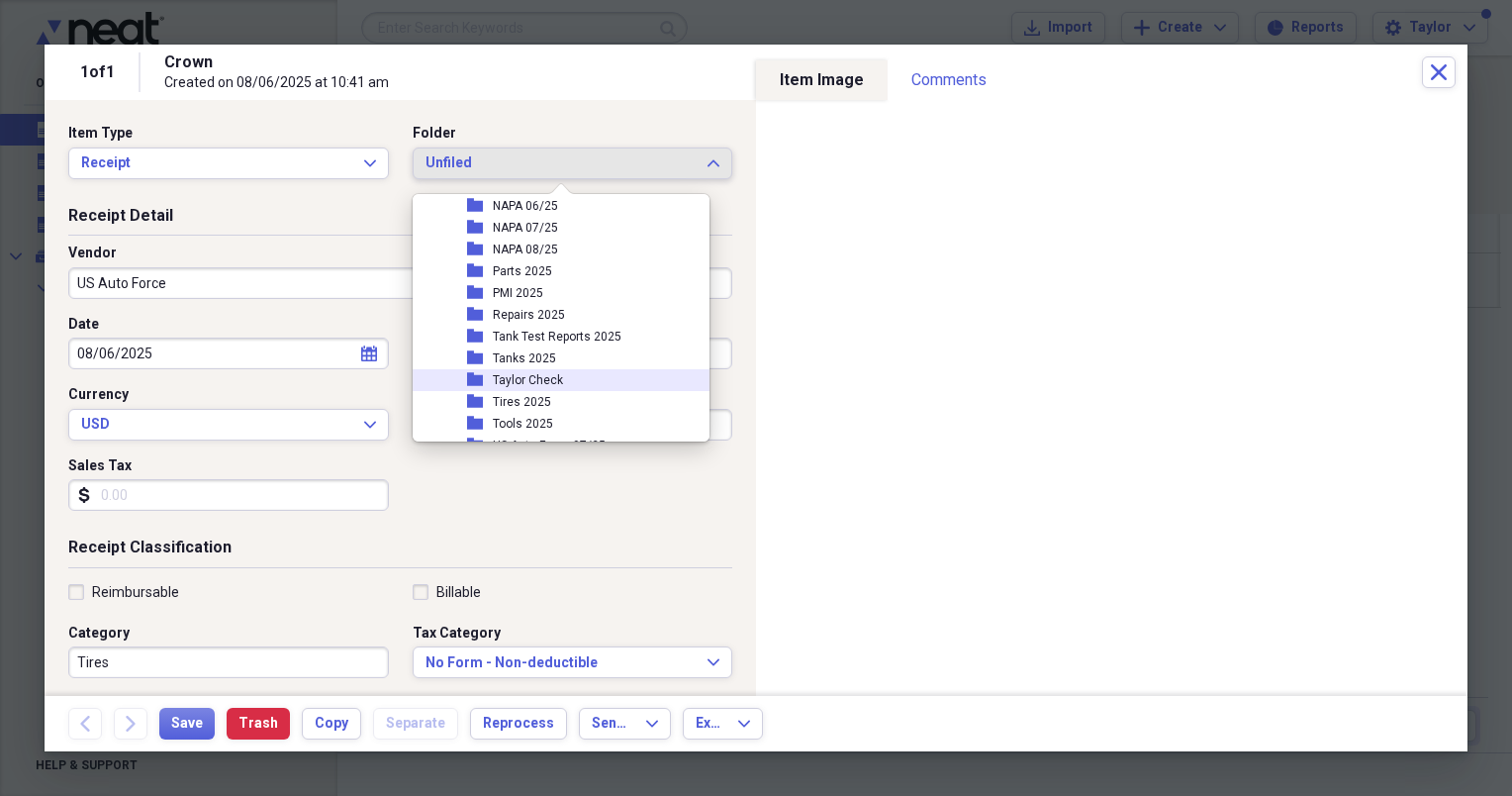 click on "Taylor Check" at bounding box center [527, 380] 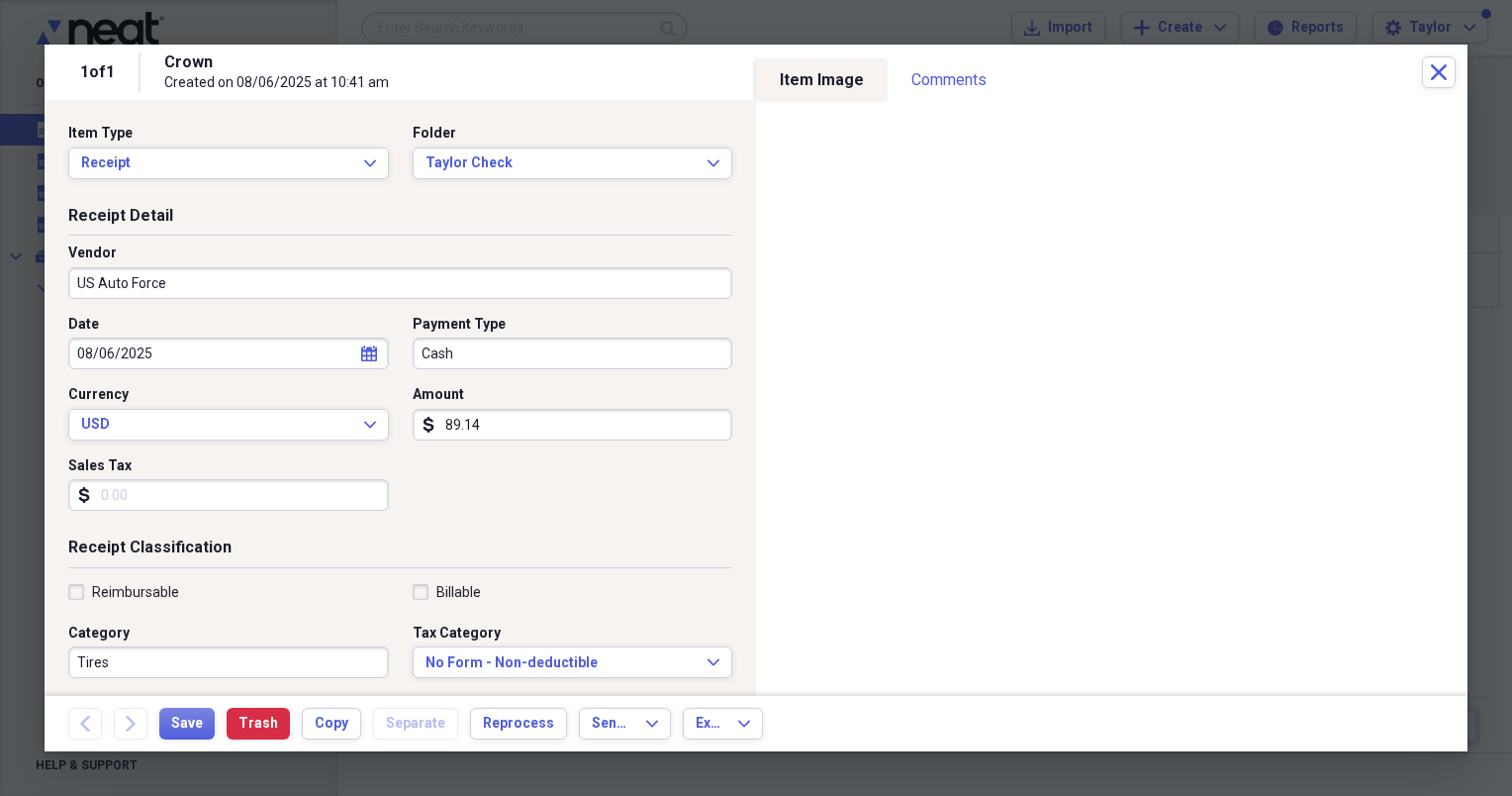 click on "Cash" at bounding box center (573, 353) 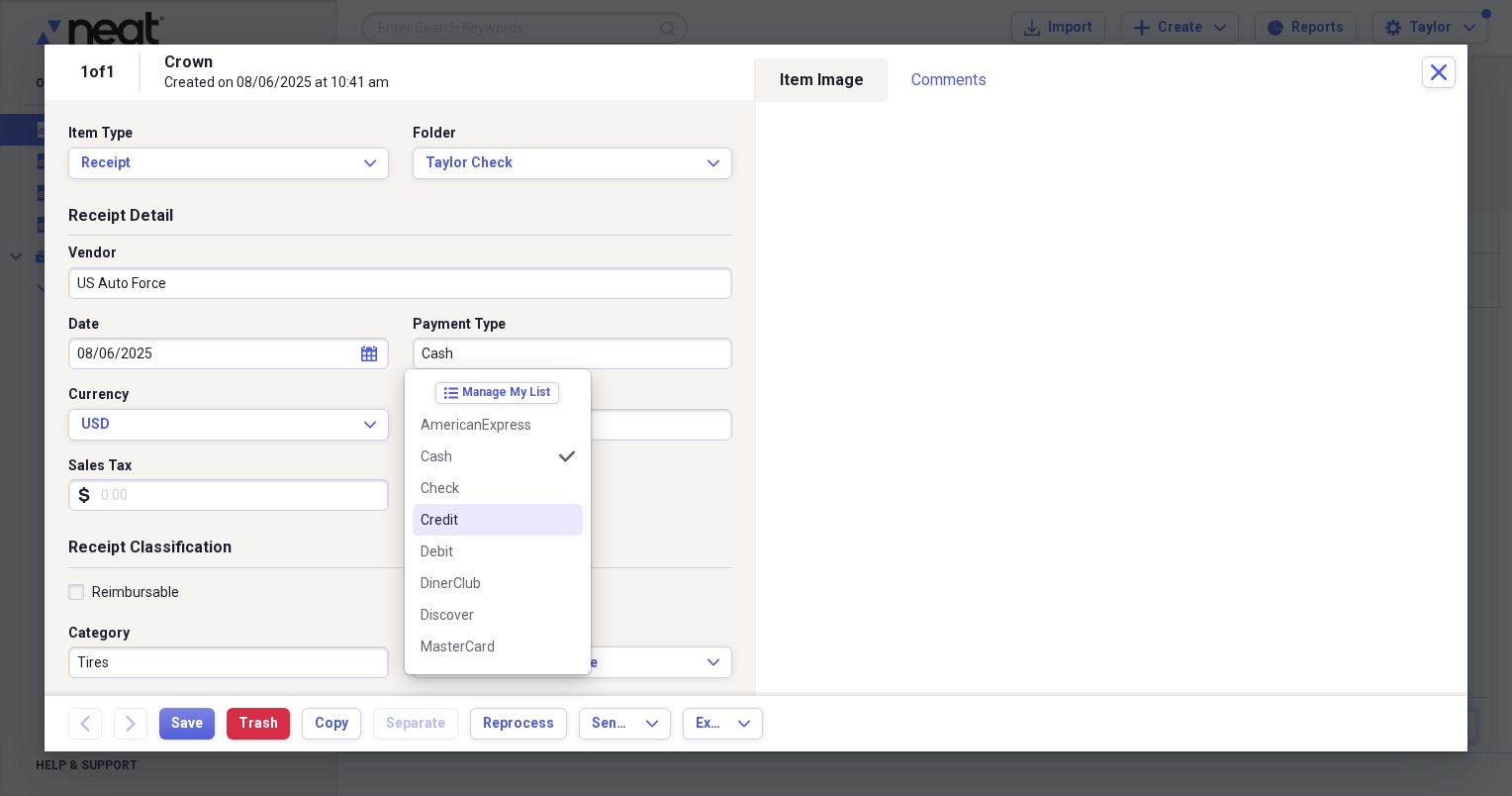 click on "Credit" at bounding box center [486, 520] 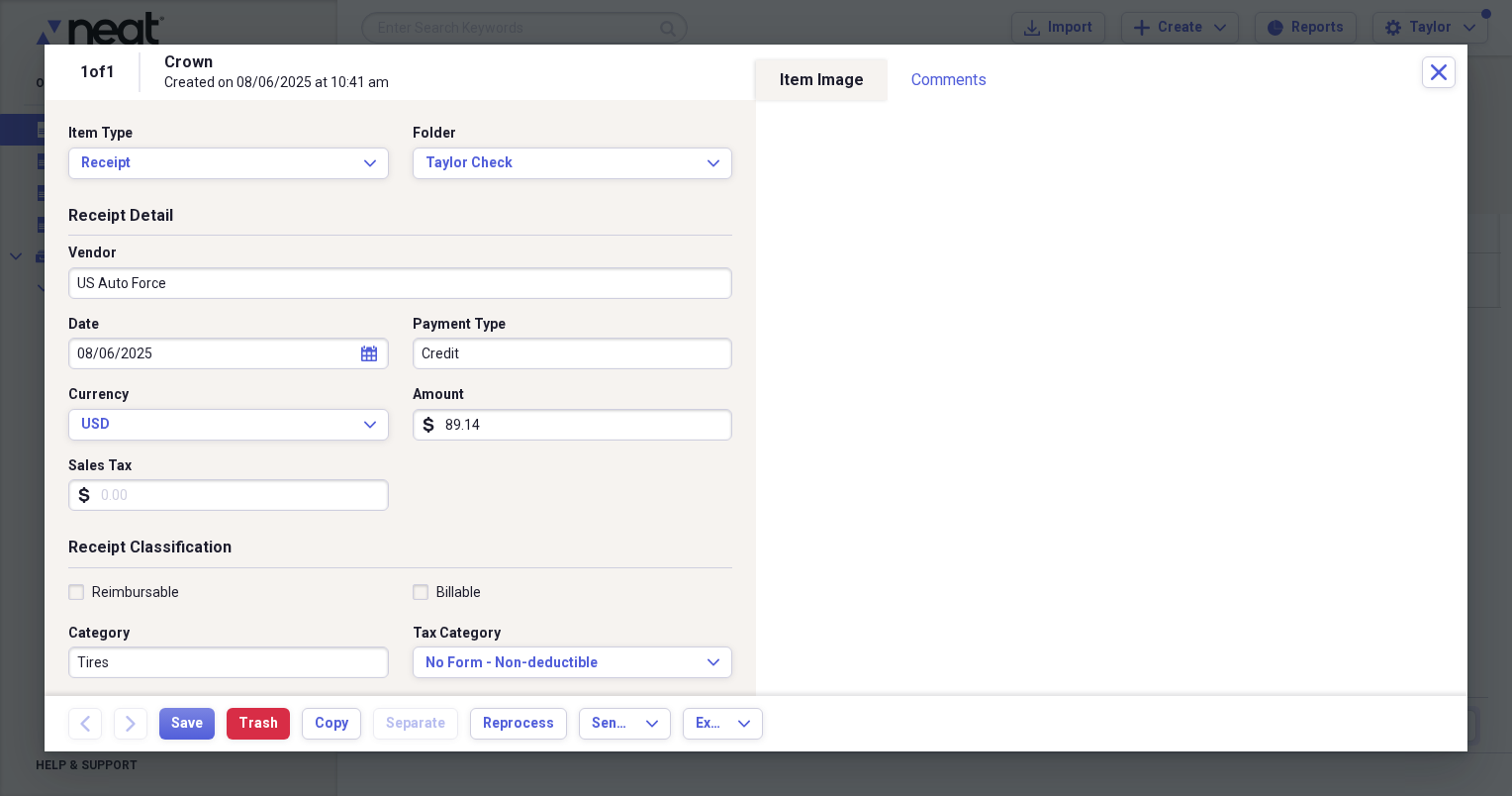 click on "89.14" at bounding box center [573, 425] 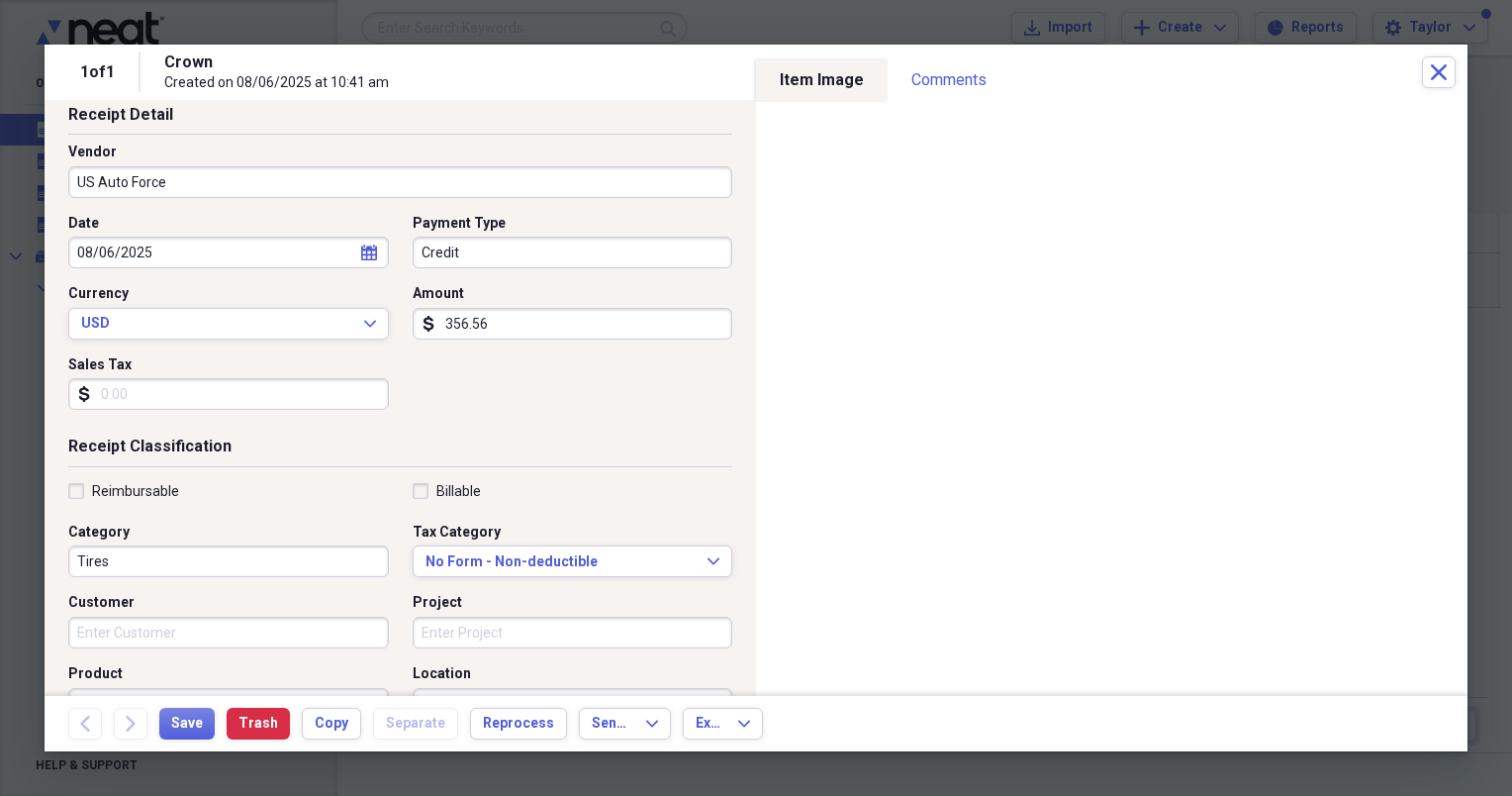 scroll, scrollTop: 111, scrollLeft: 0, axis: vertical 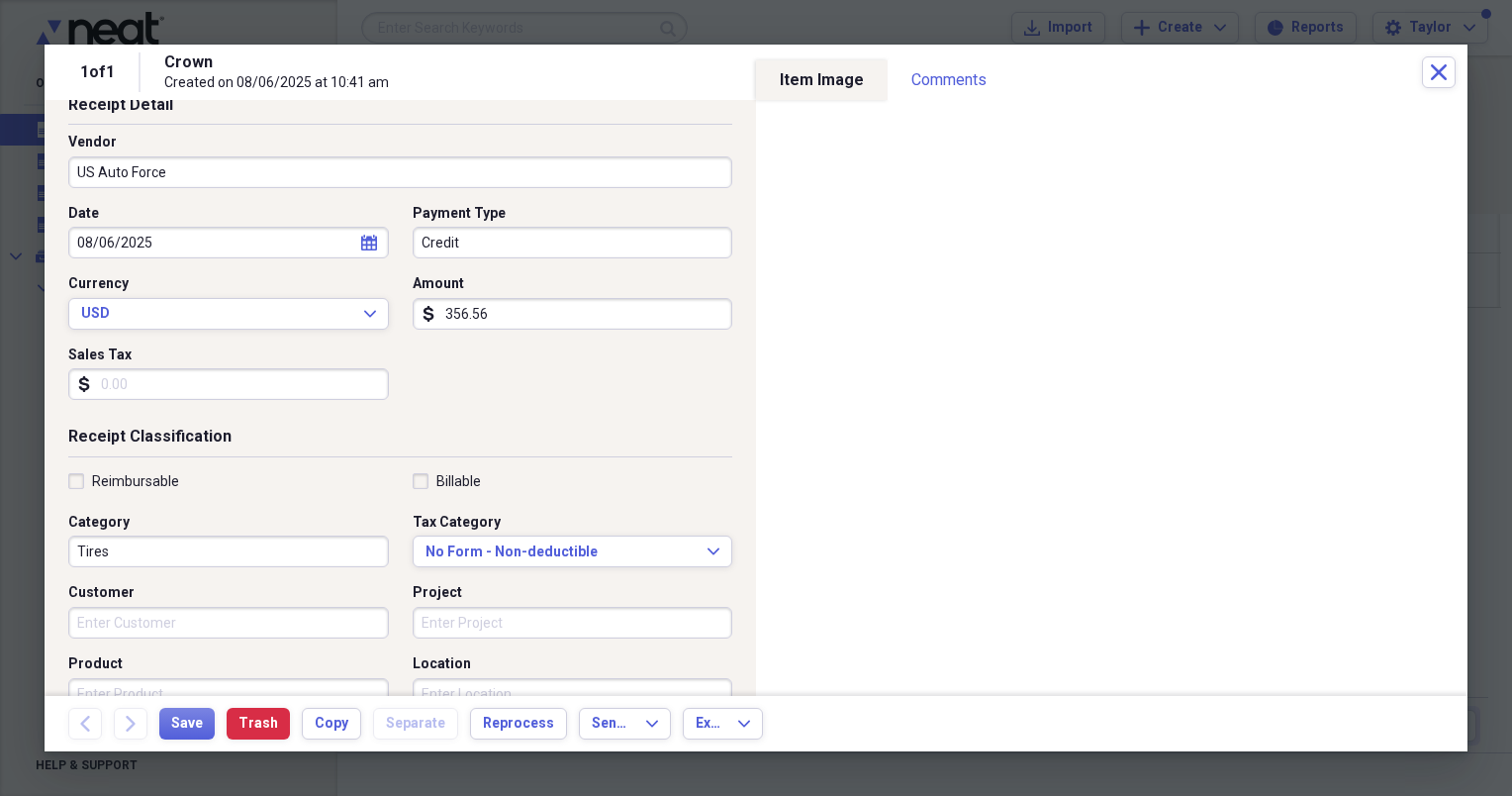 type on "356.56" 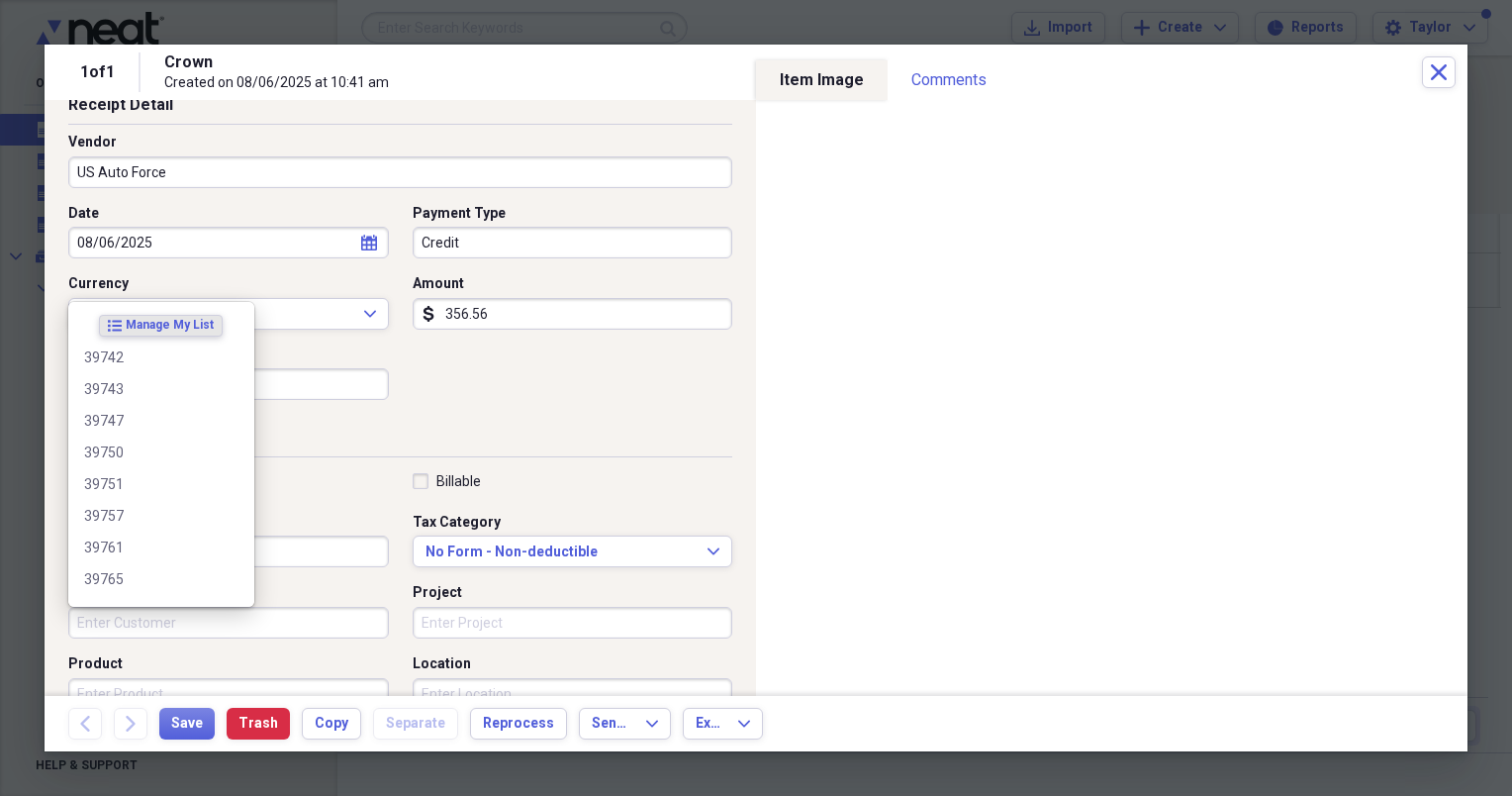 click on "Customer" at bounding box center (229, 623) 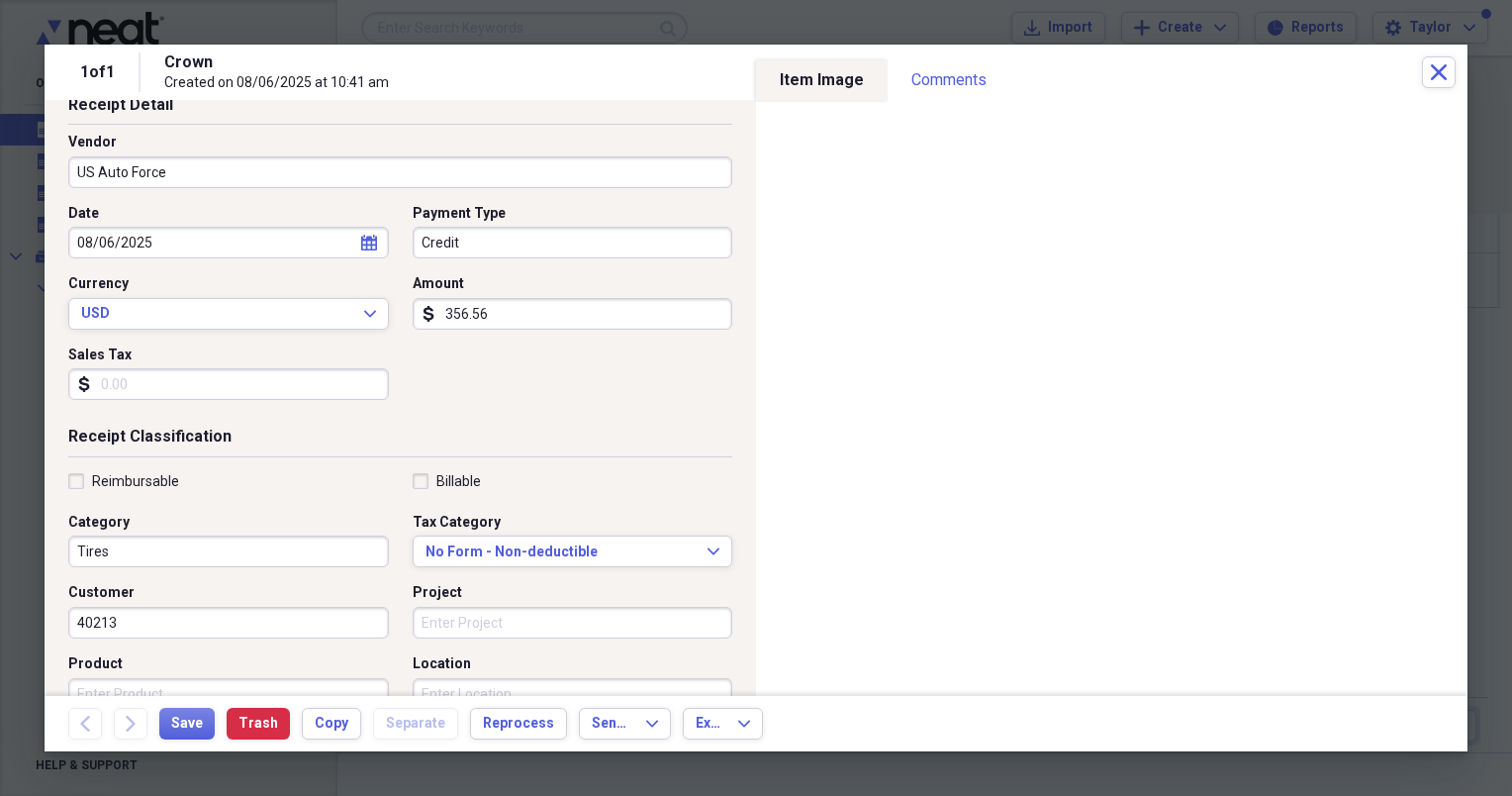 type on "40213" 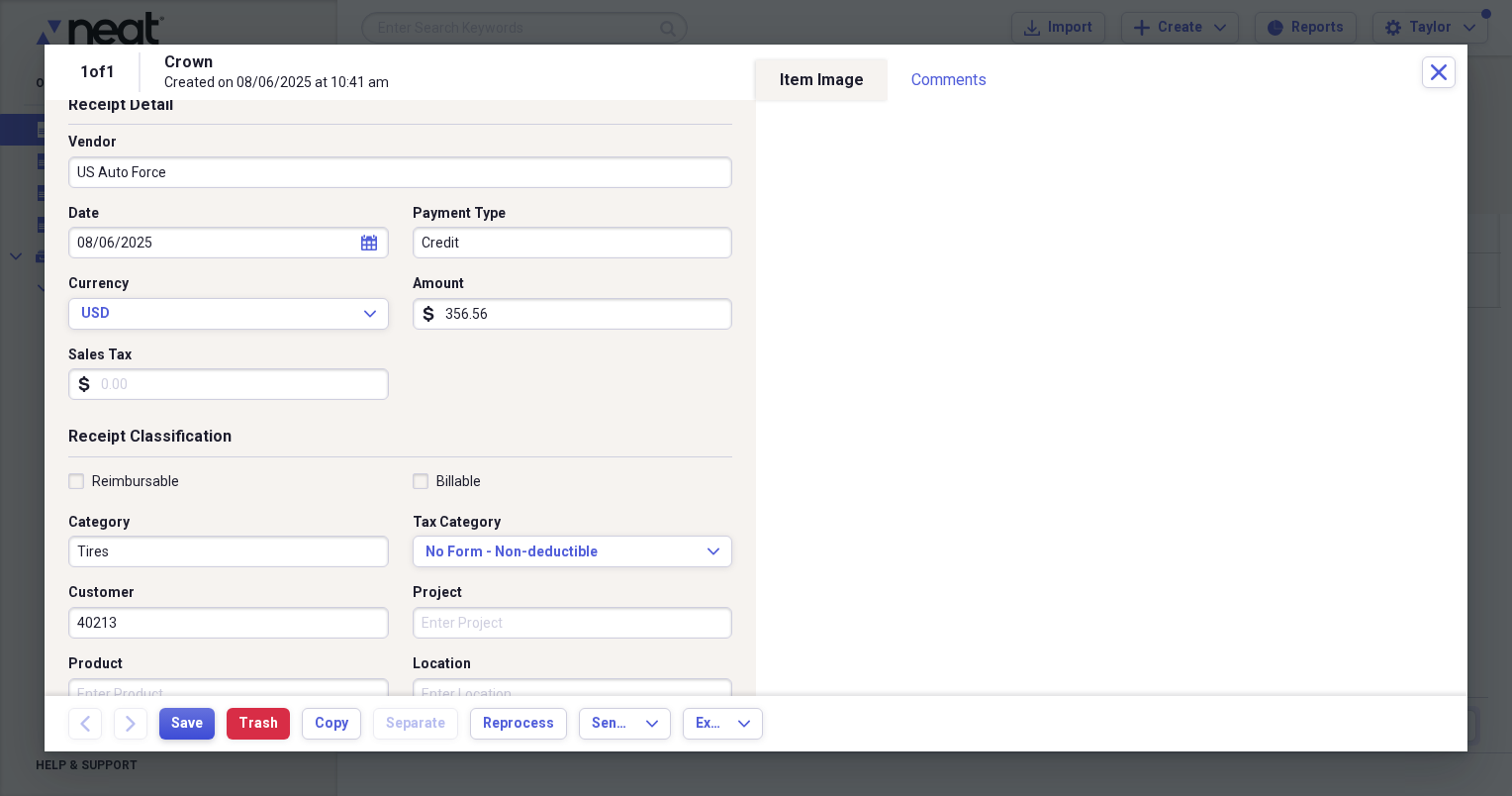 click on "Save" at bounding box center [187, 724] 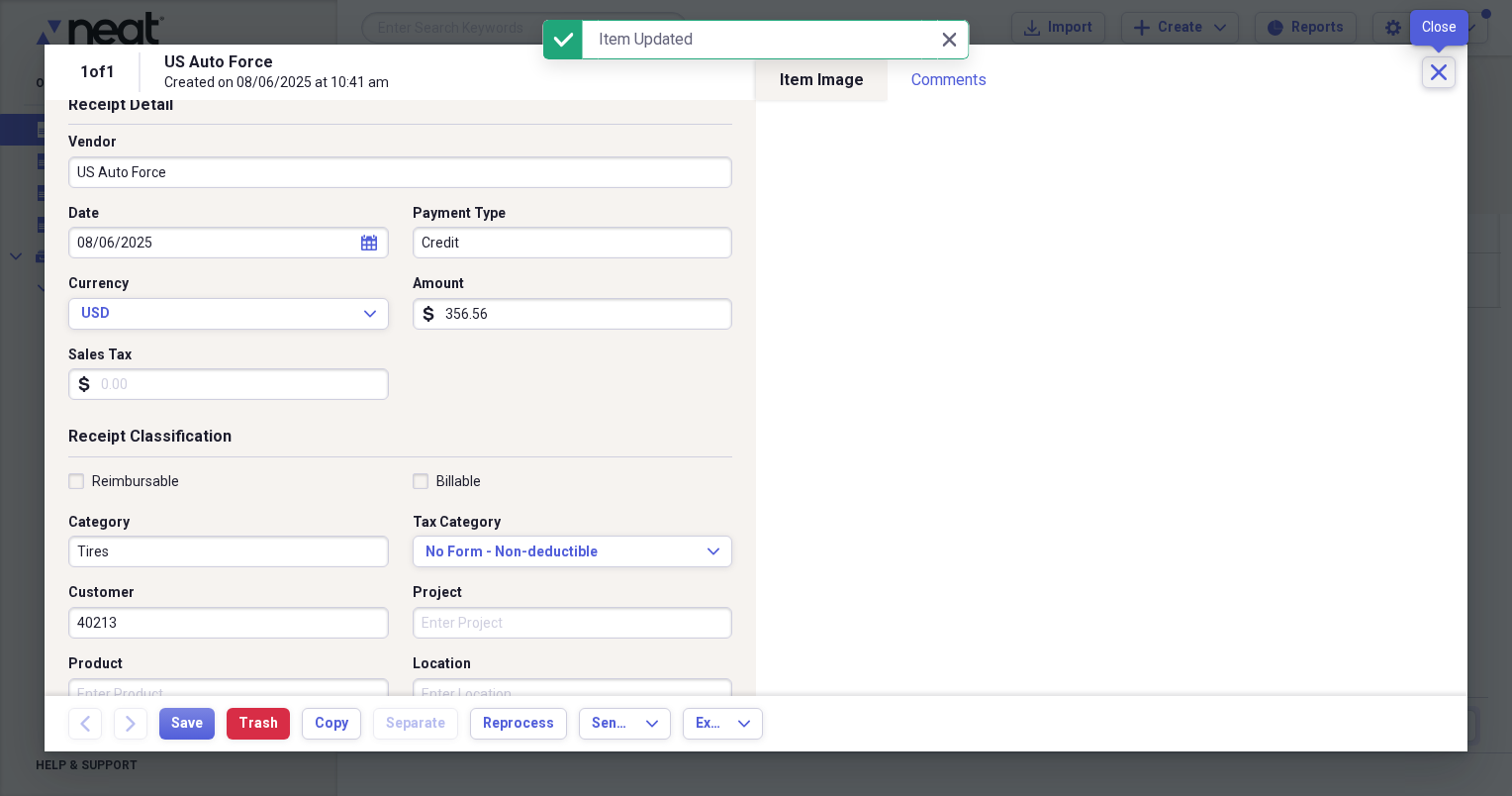 click on "Close" 